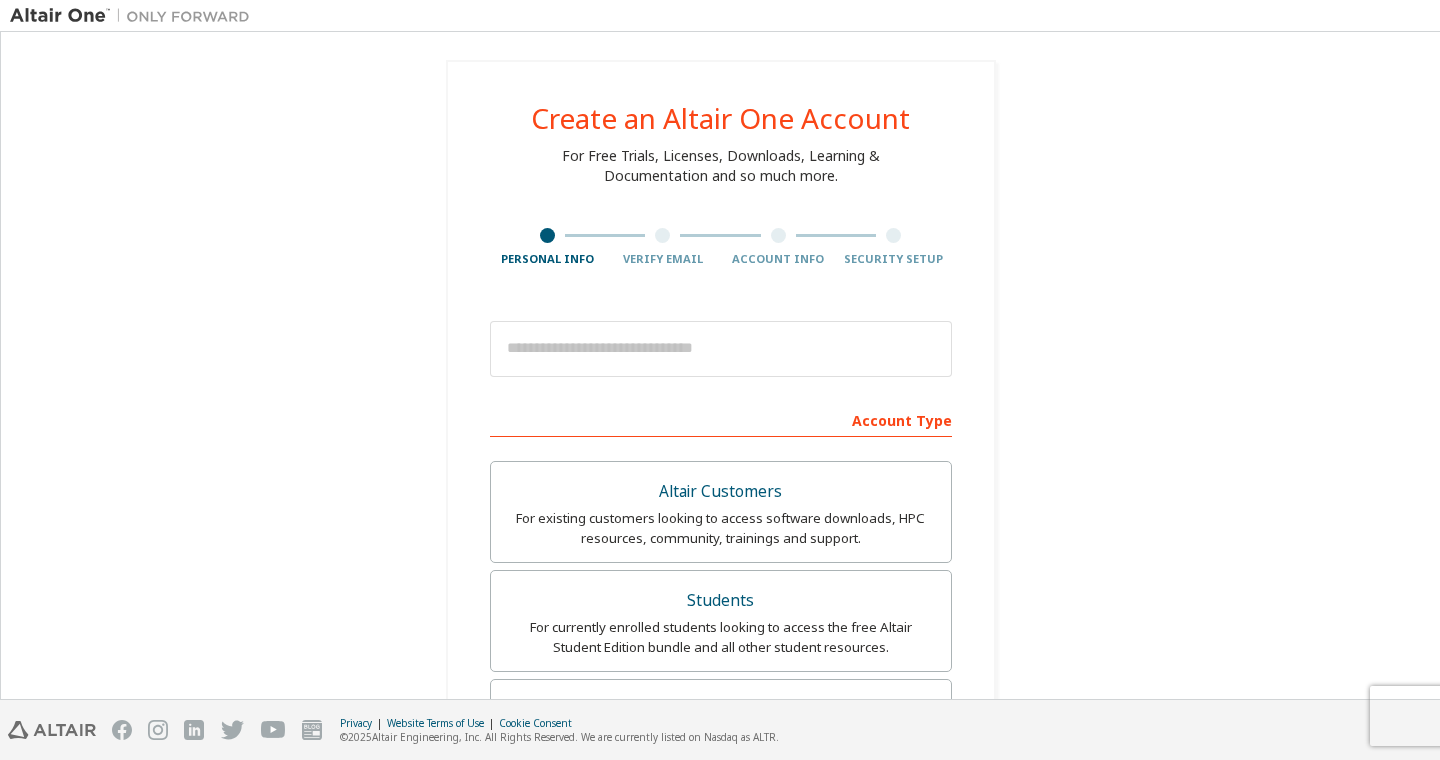 scroll, scrollTop: 0, scrollLeft: 0, axis: both 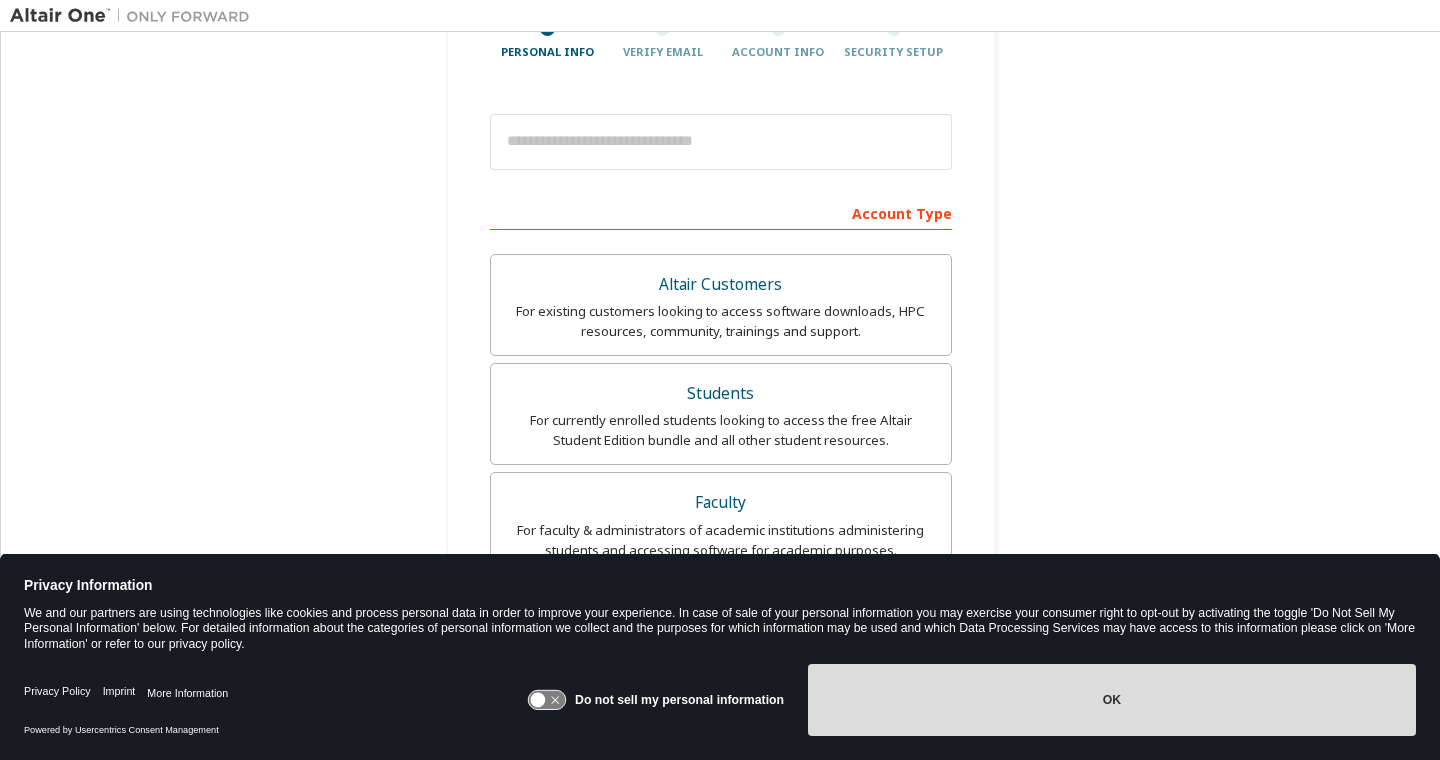 click on "OK" at bounding box center [1112, 700] 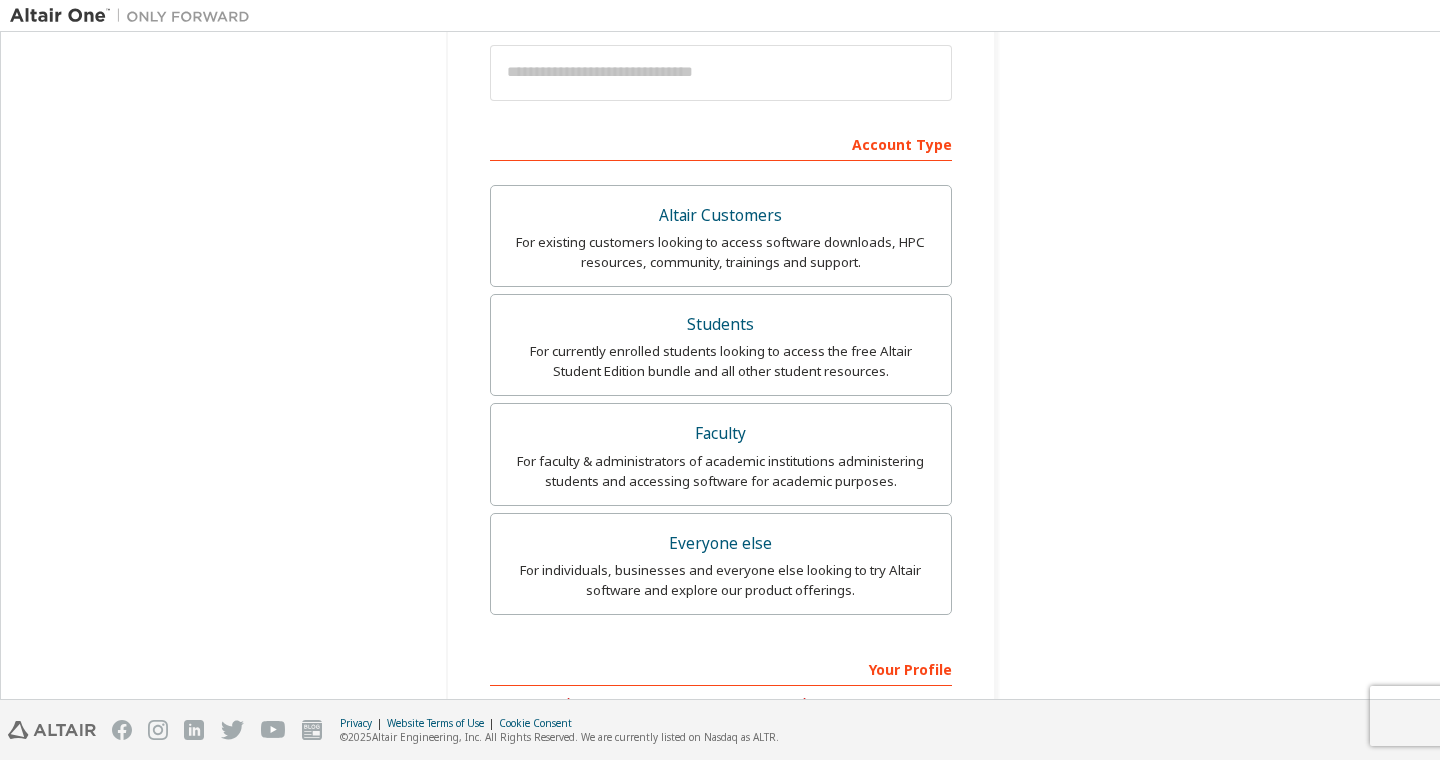 scroll, scrollTop: 299, scrollLeft: 0, axis: vertical 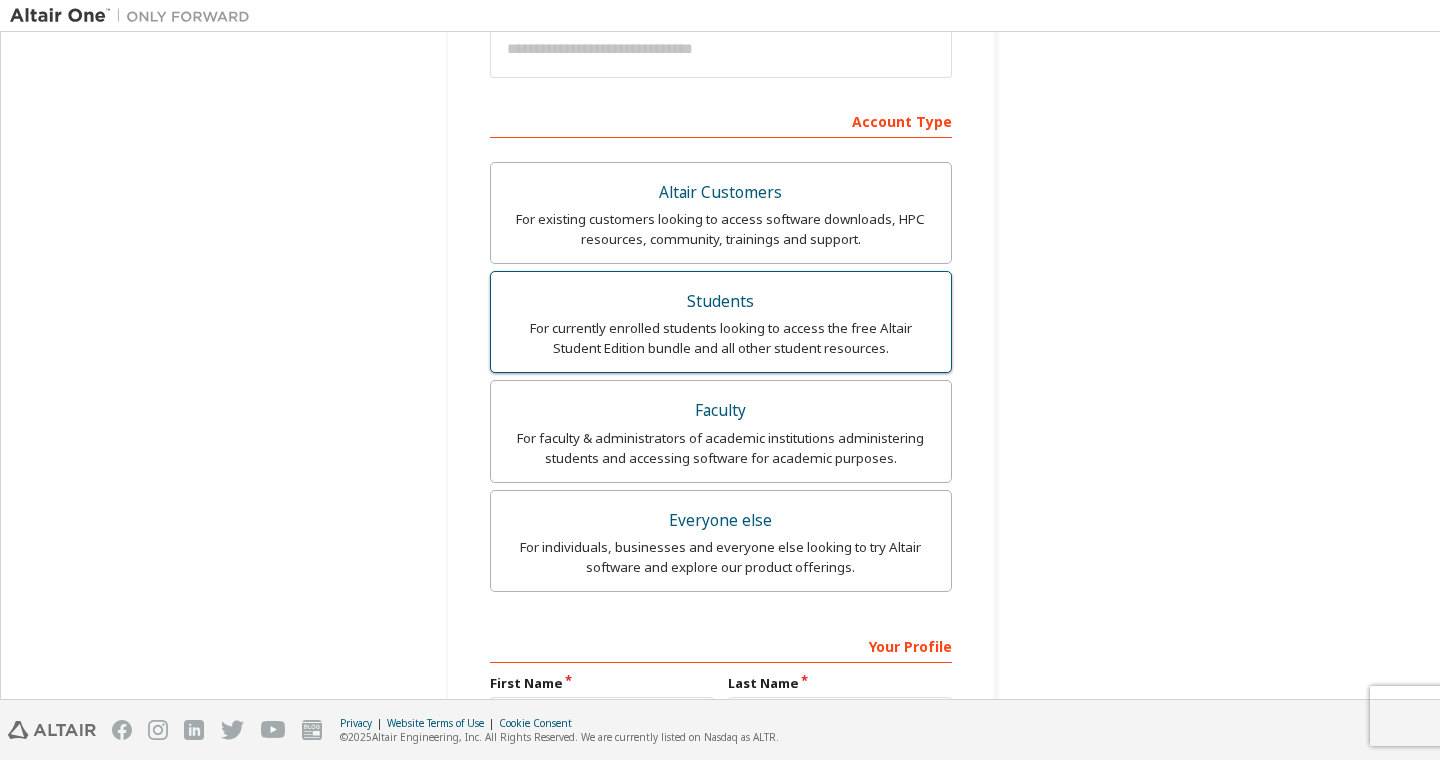 click on "Students" at bounding box center [721, 302] 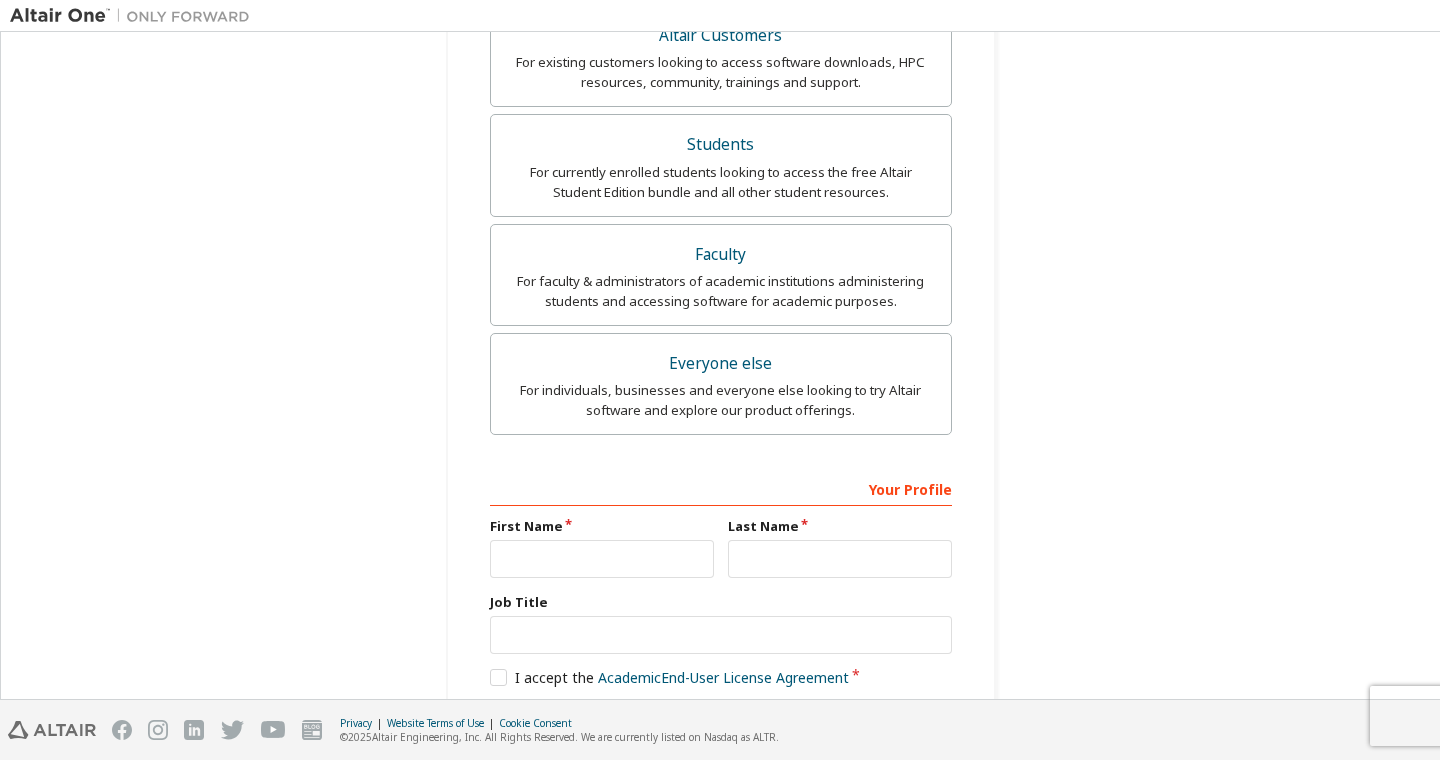scroll, scrollTop: 642, scrollLeft: 0, axis: vertical 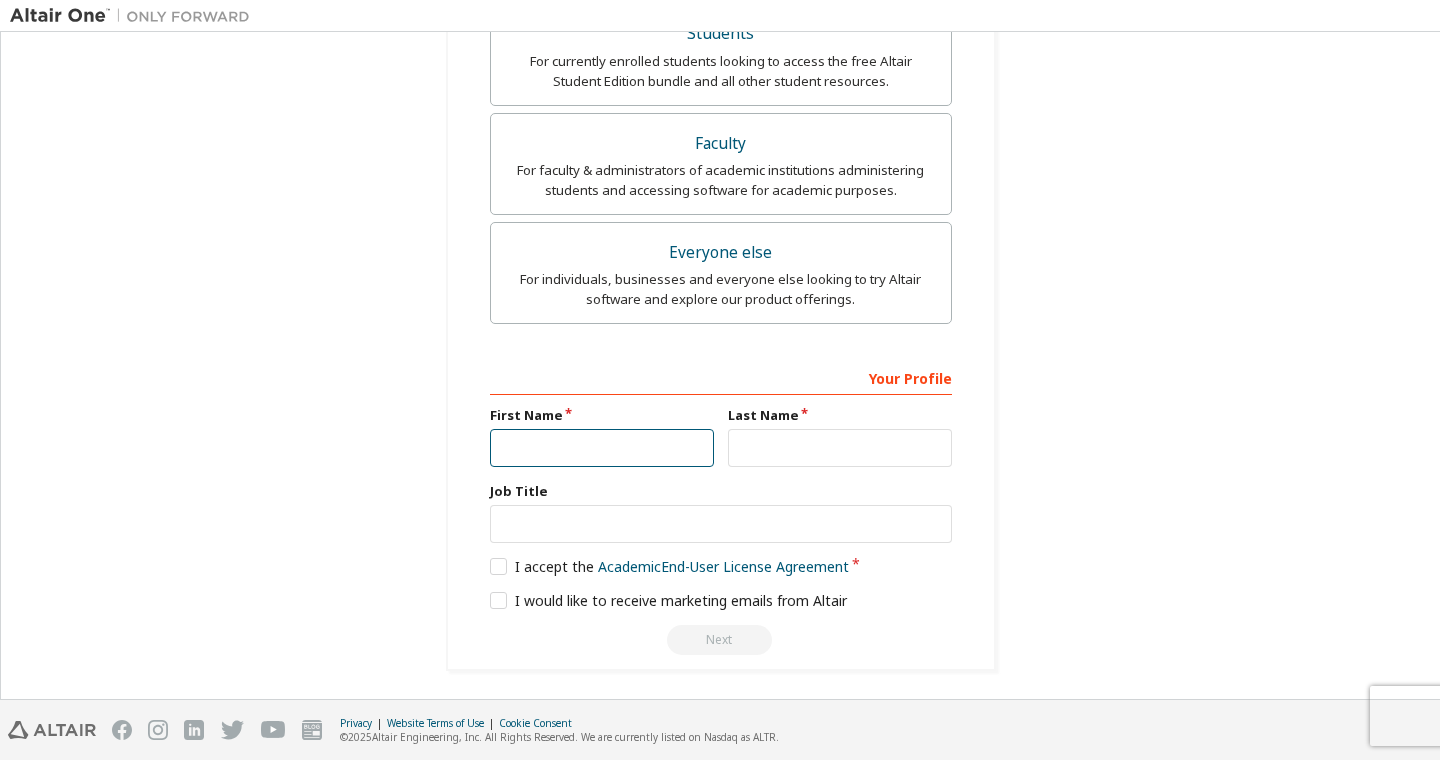 click at bounding box center [602, 448] 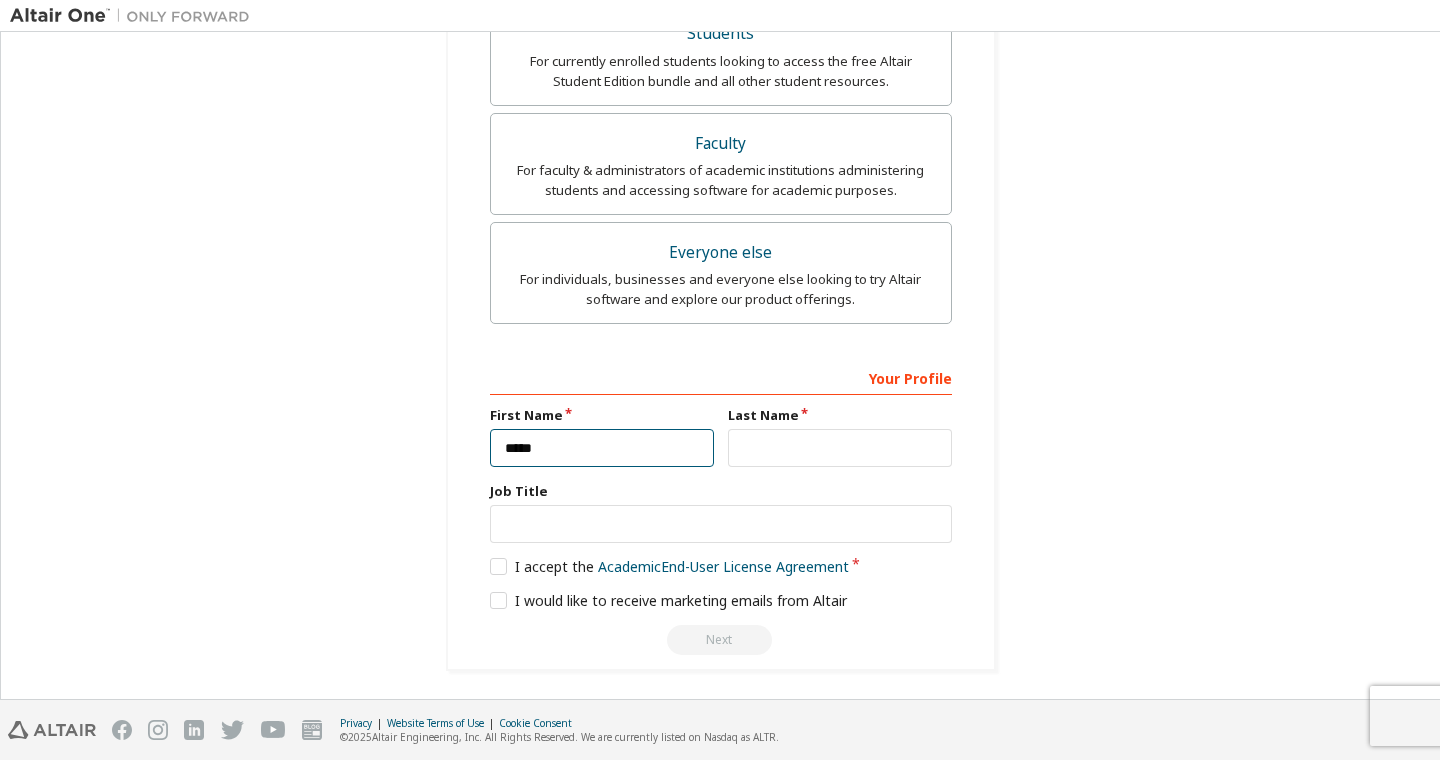 type on "*****" 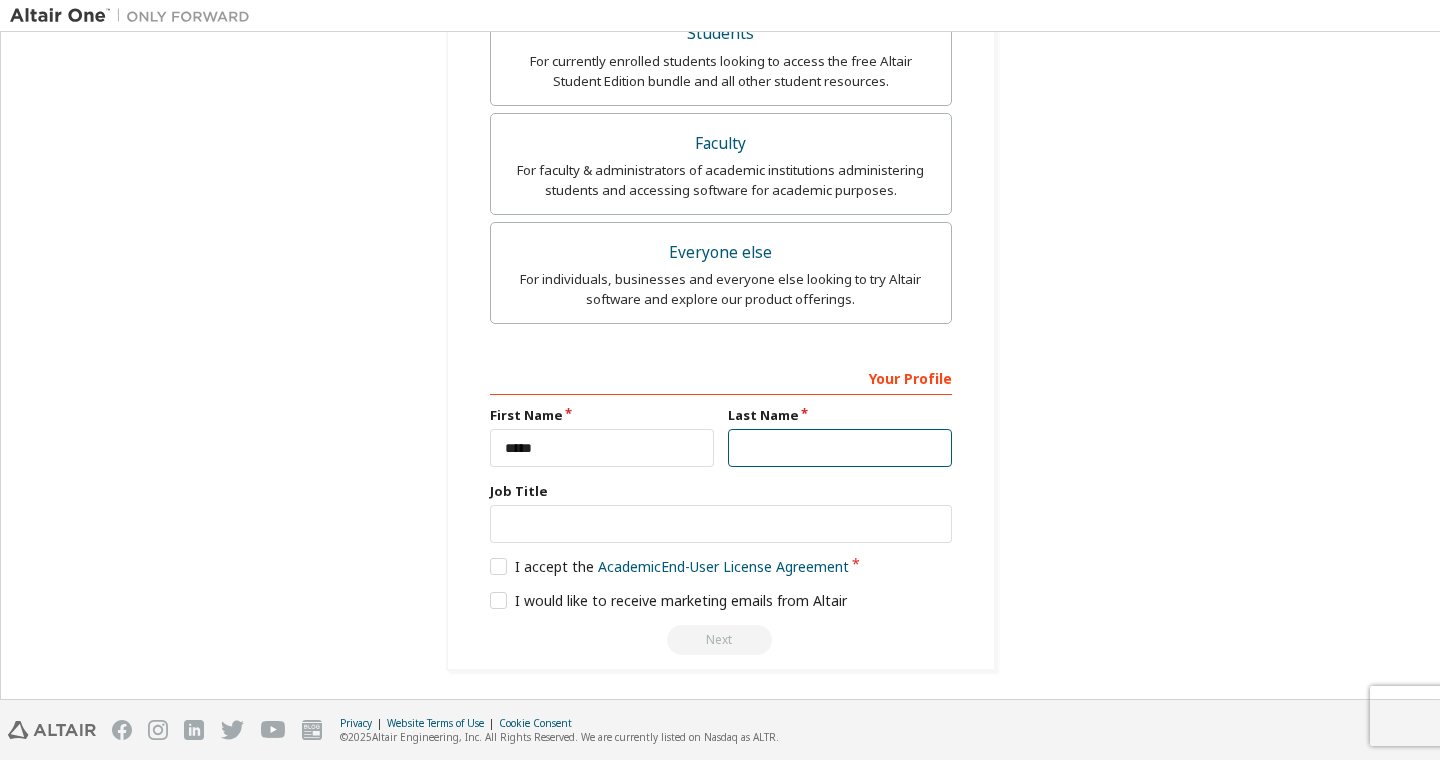 click at bounding box center [840, 448] 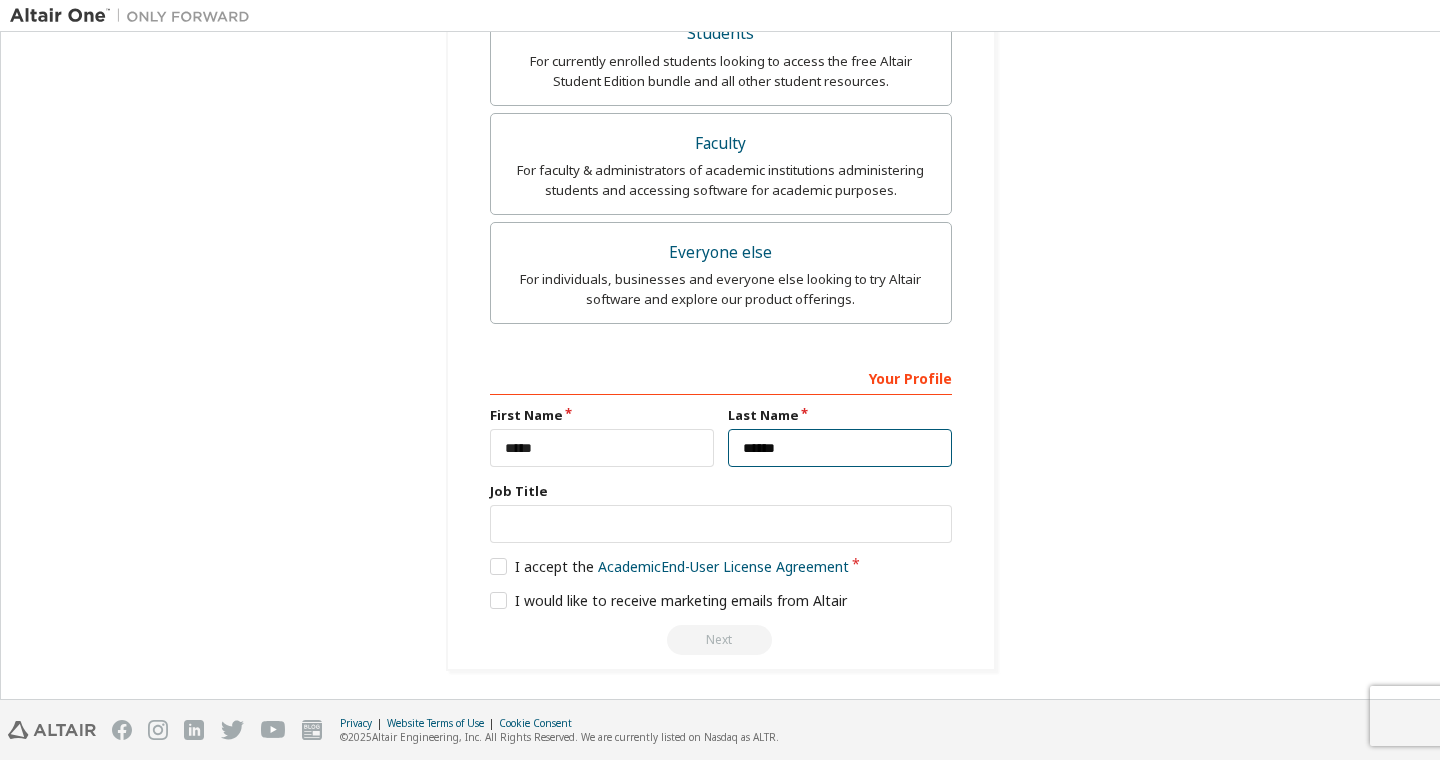 type on "******" 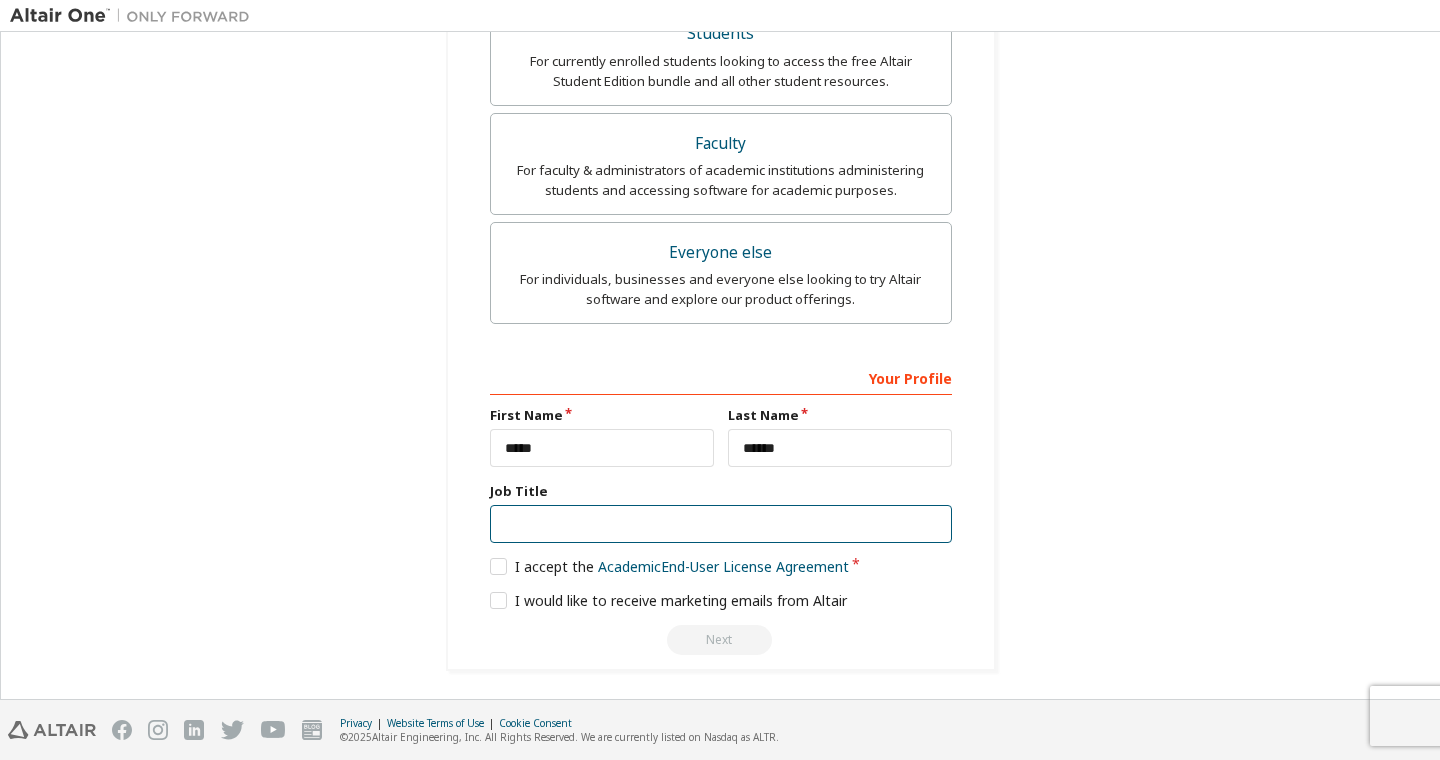 click at bounding box center [721, 524] 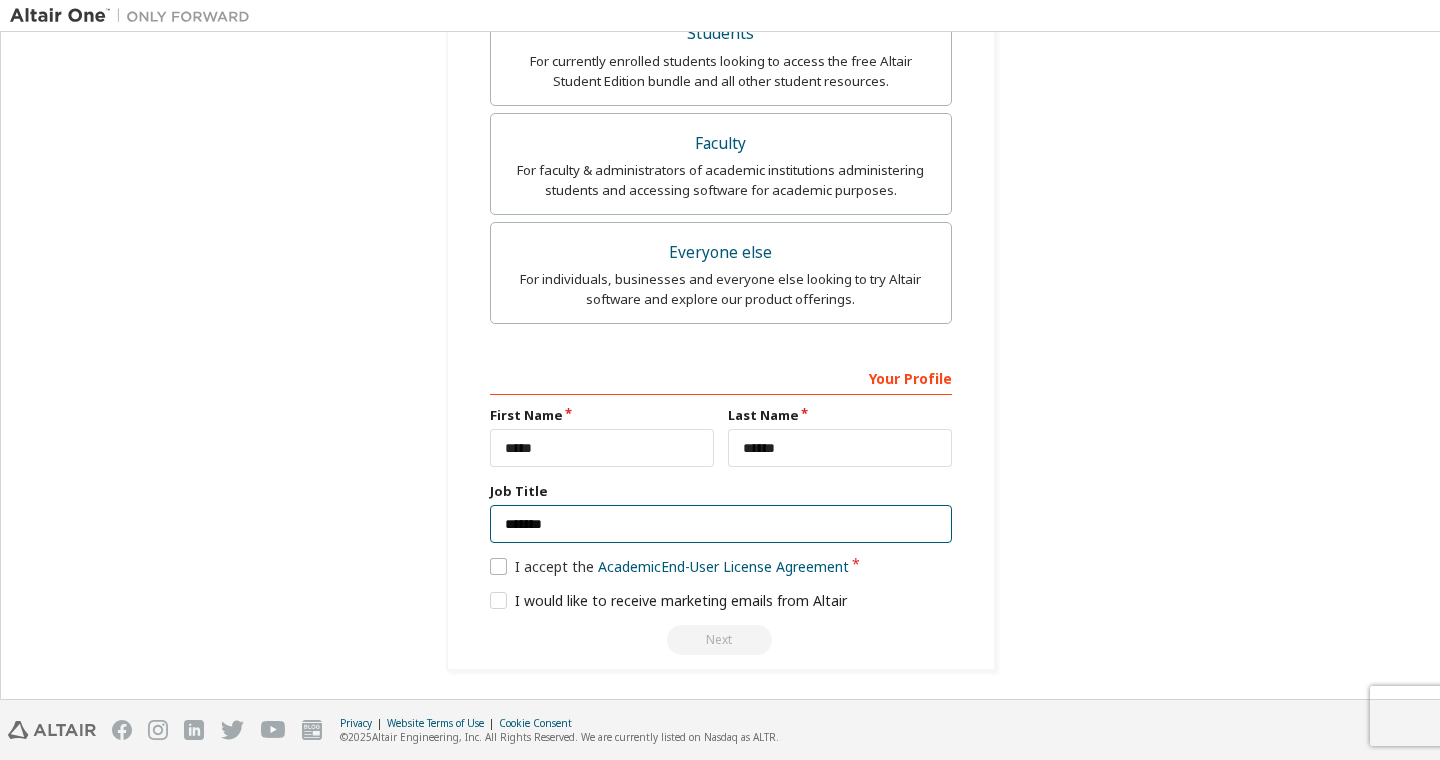 type on "*******" 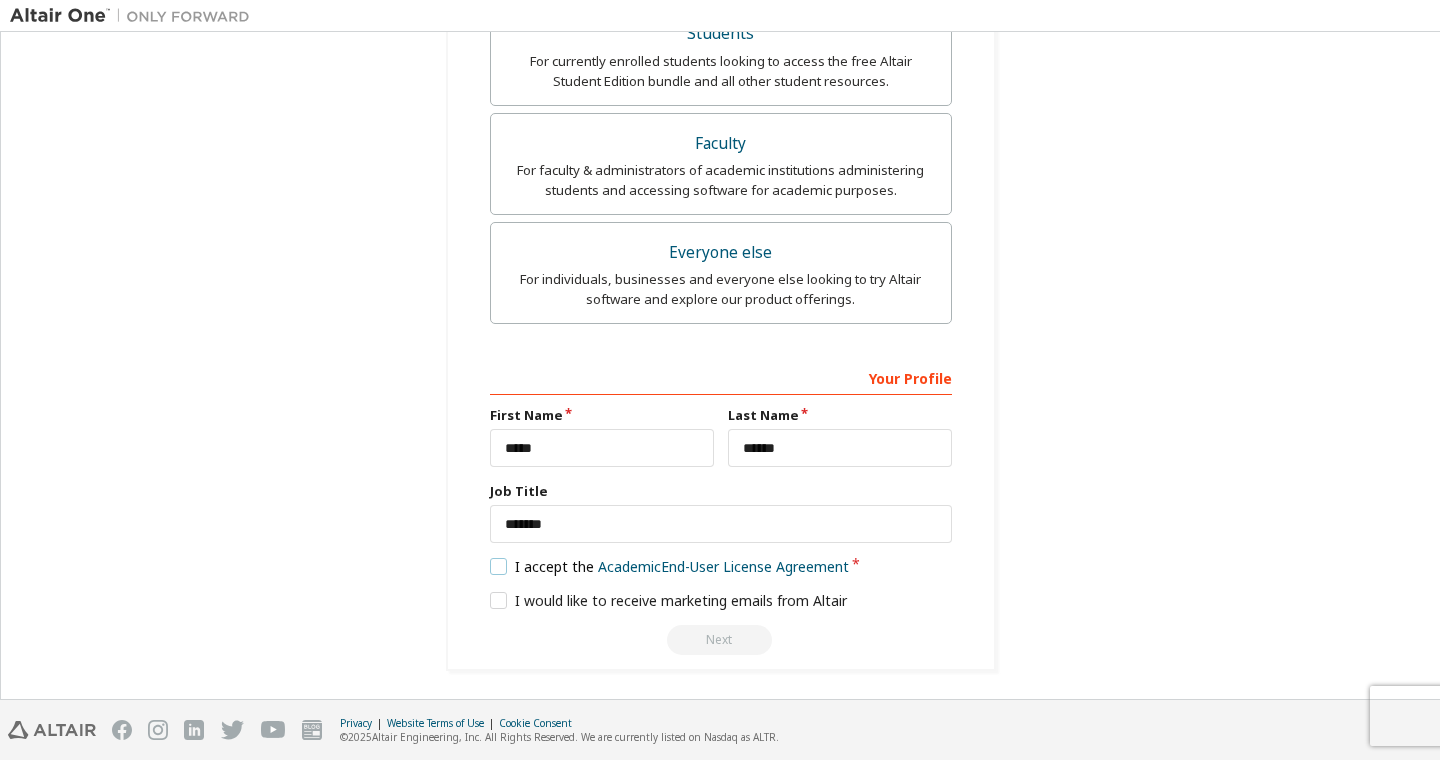 click on "I accept the   Academic   End-User License Agreement" at bounding box center [670, 566] 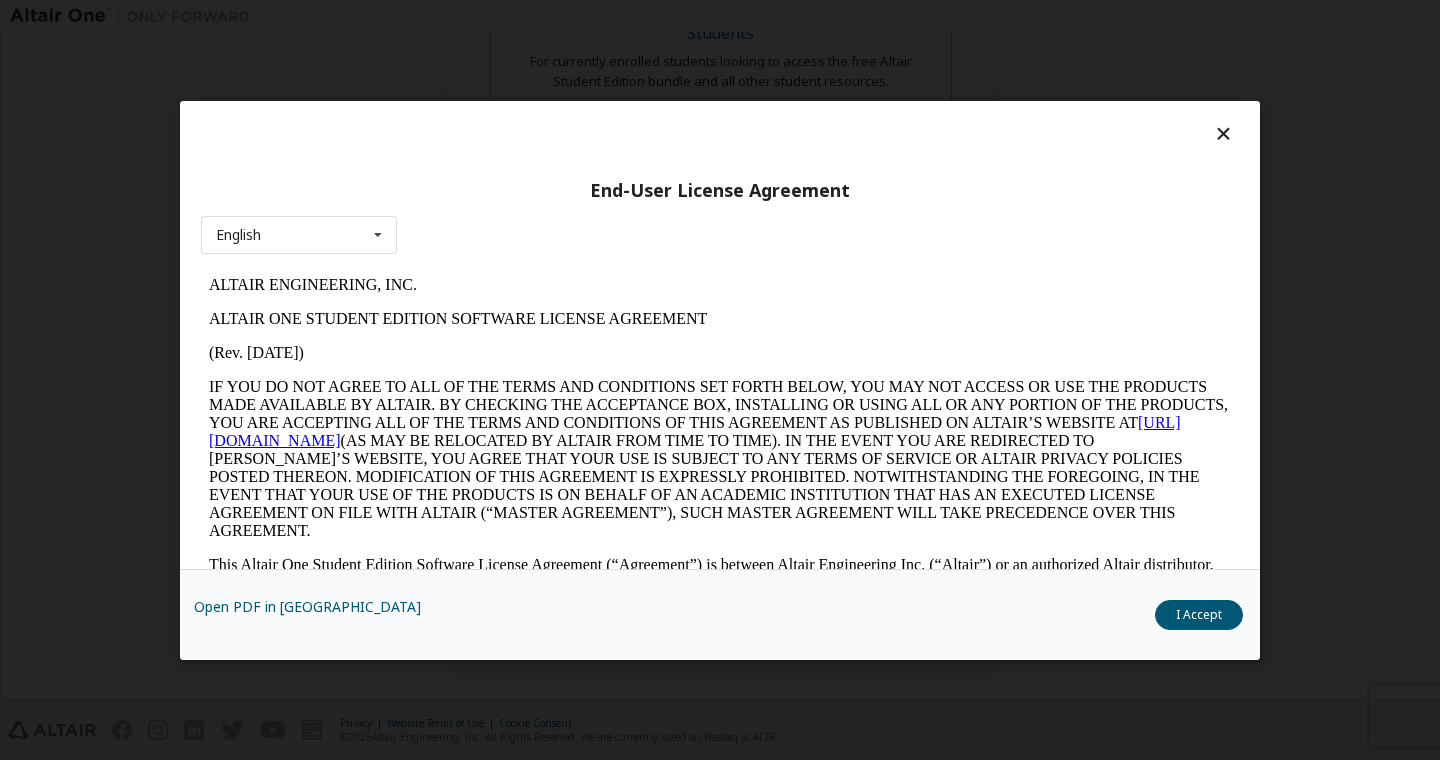 scroll, scrollTop: 0, scrollLeft: 0, axis: both 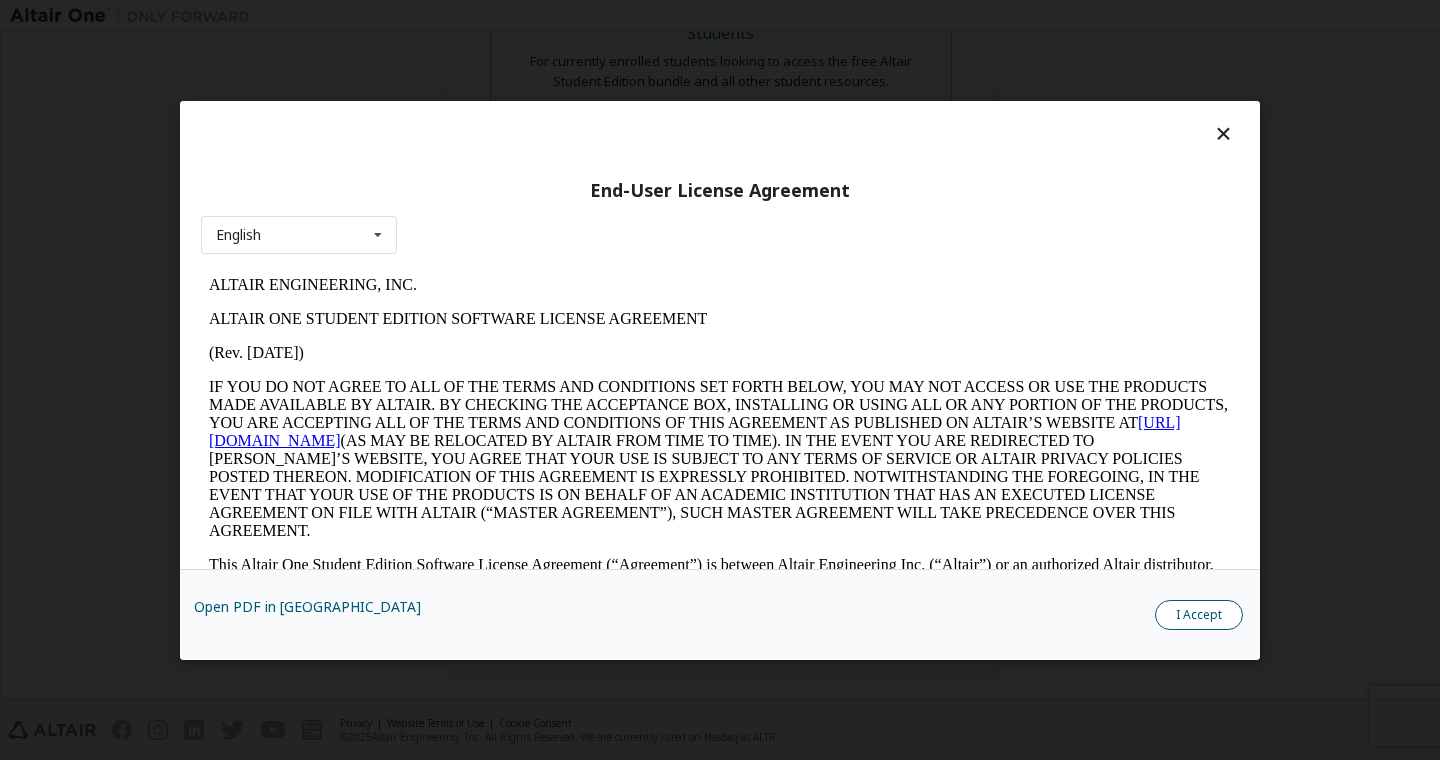 click on "I Accept" at bounding box center (1199, 615) 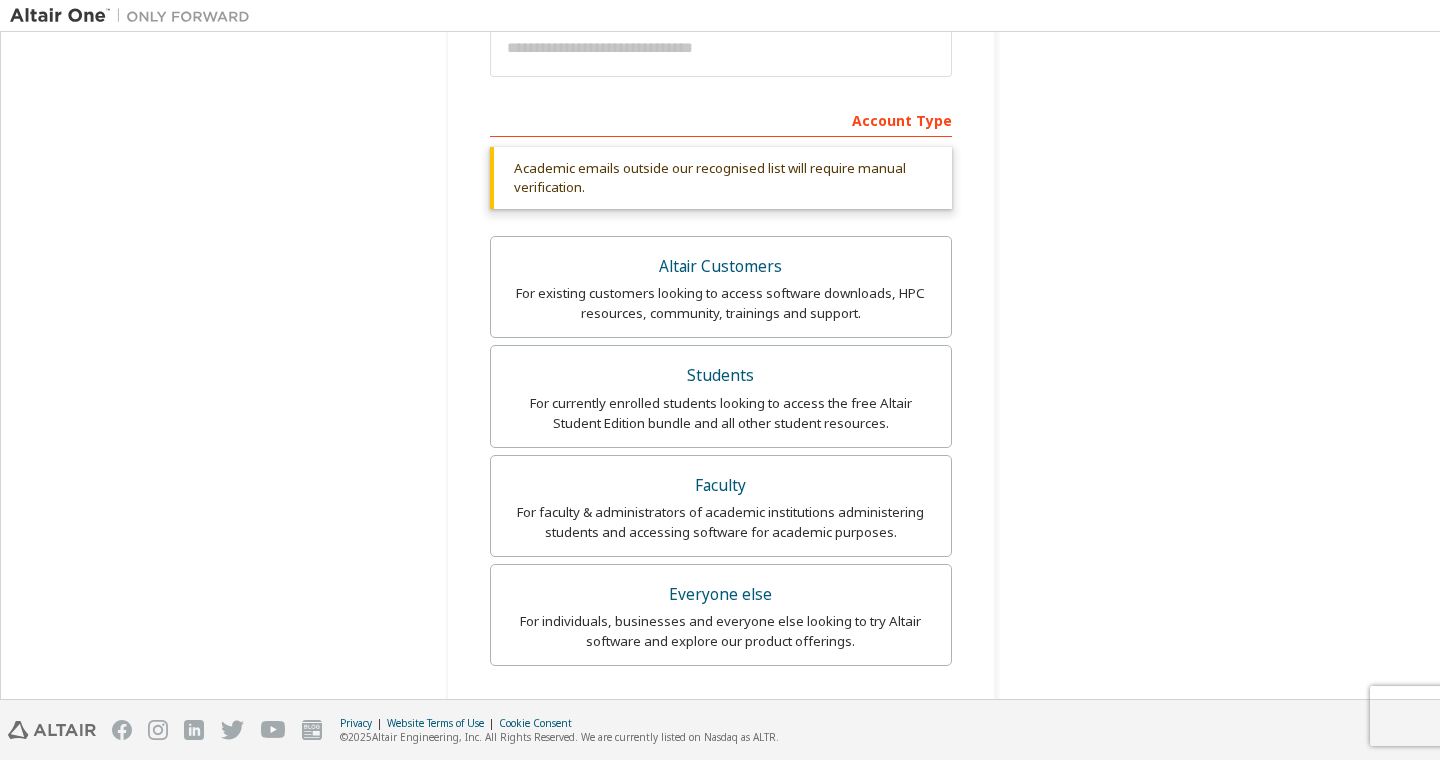 scroll, scrollTop: 273, scrollLeft: 0, axis: vertical 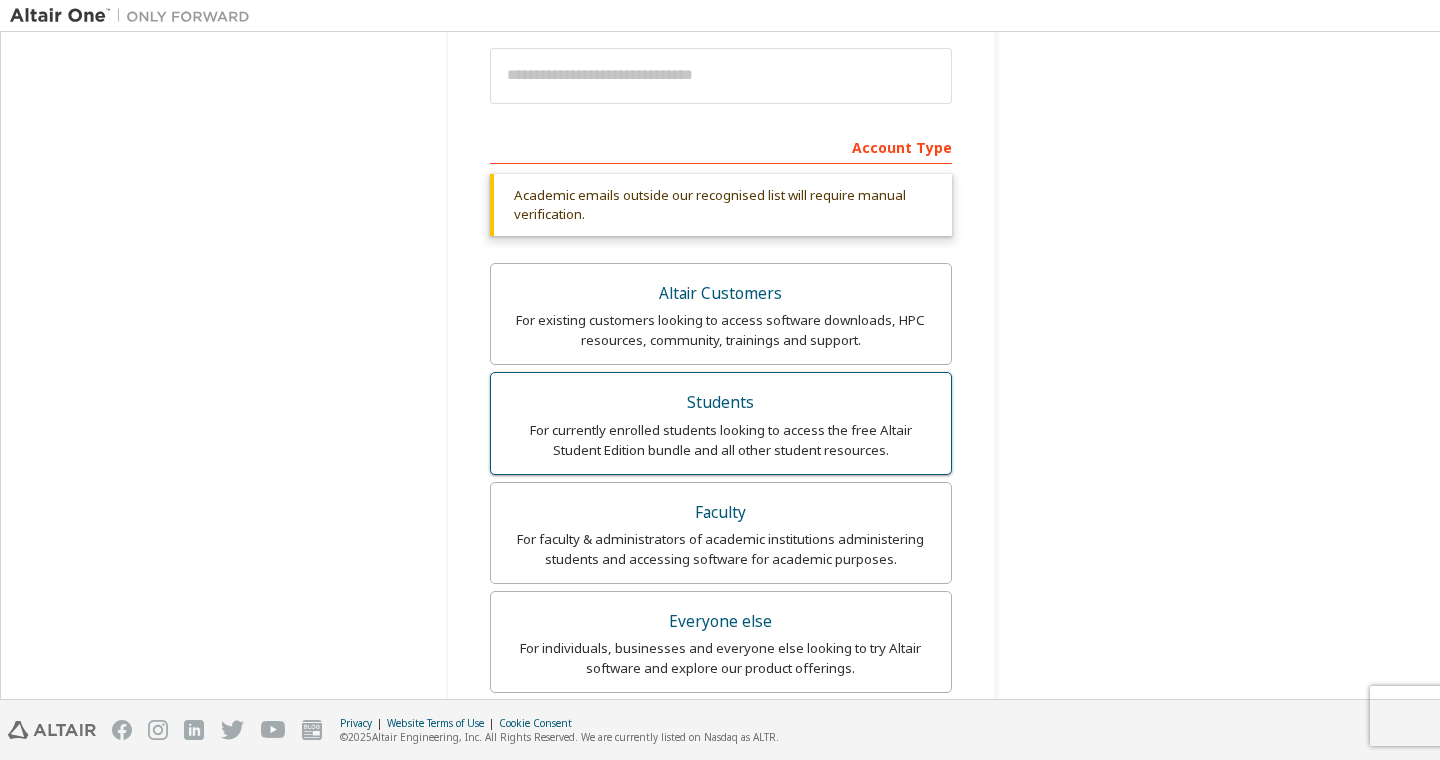 click on "For currently enrolled students looking to access the free Altair Student Edition bundle and all other student resources." at bounding box center (721, 440) 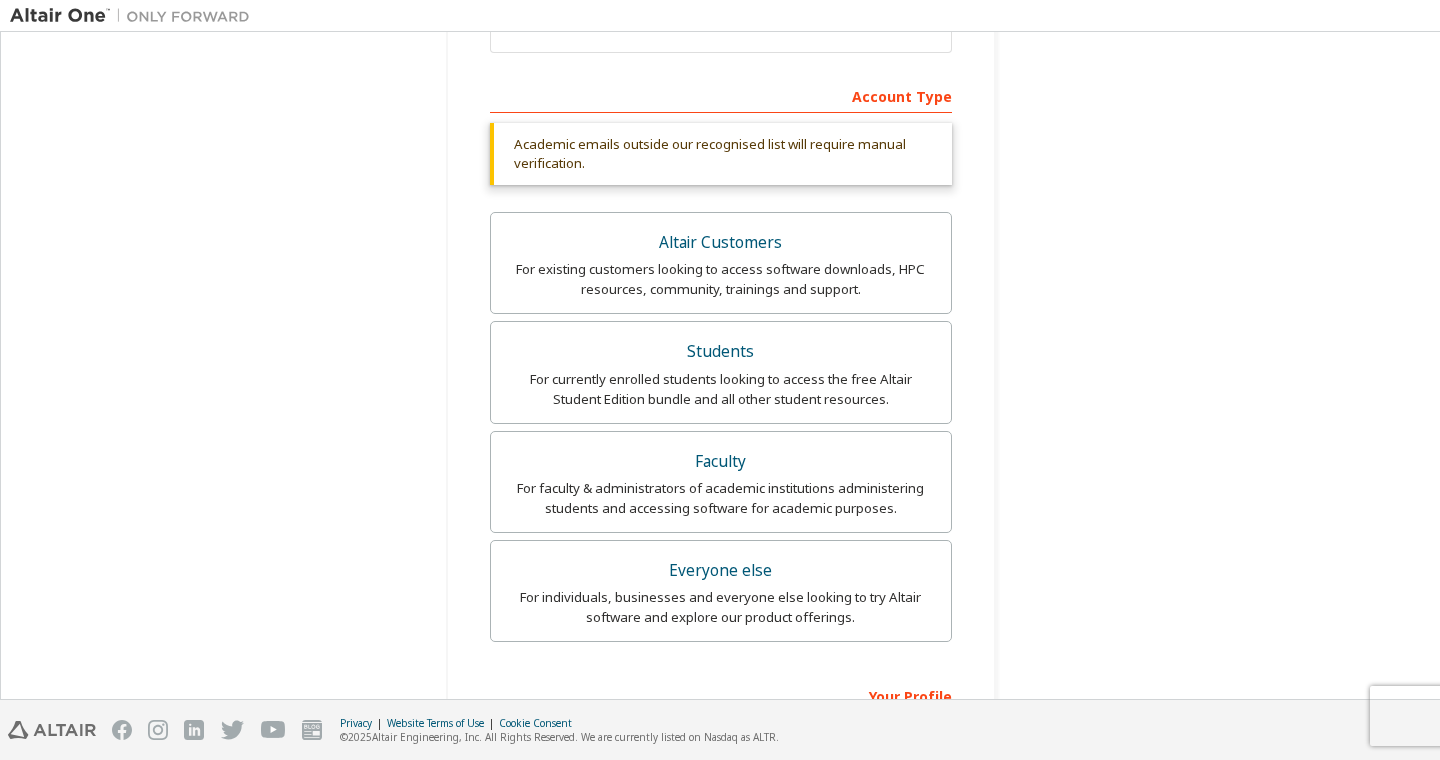 scroll, scrollTop: 642, scrollLeft: 0, axis: vertical 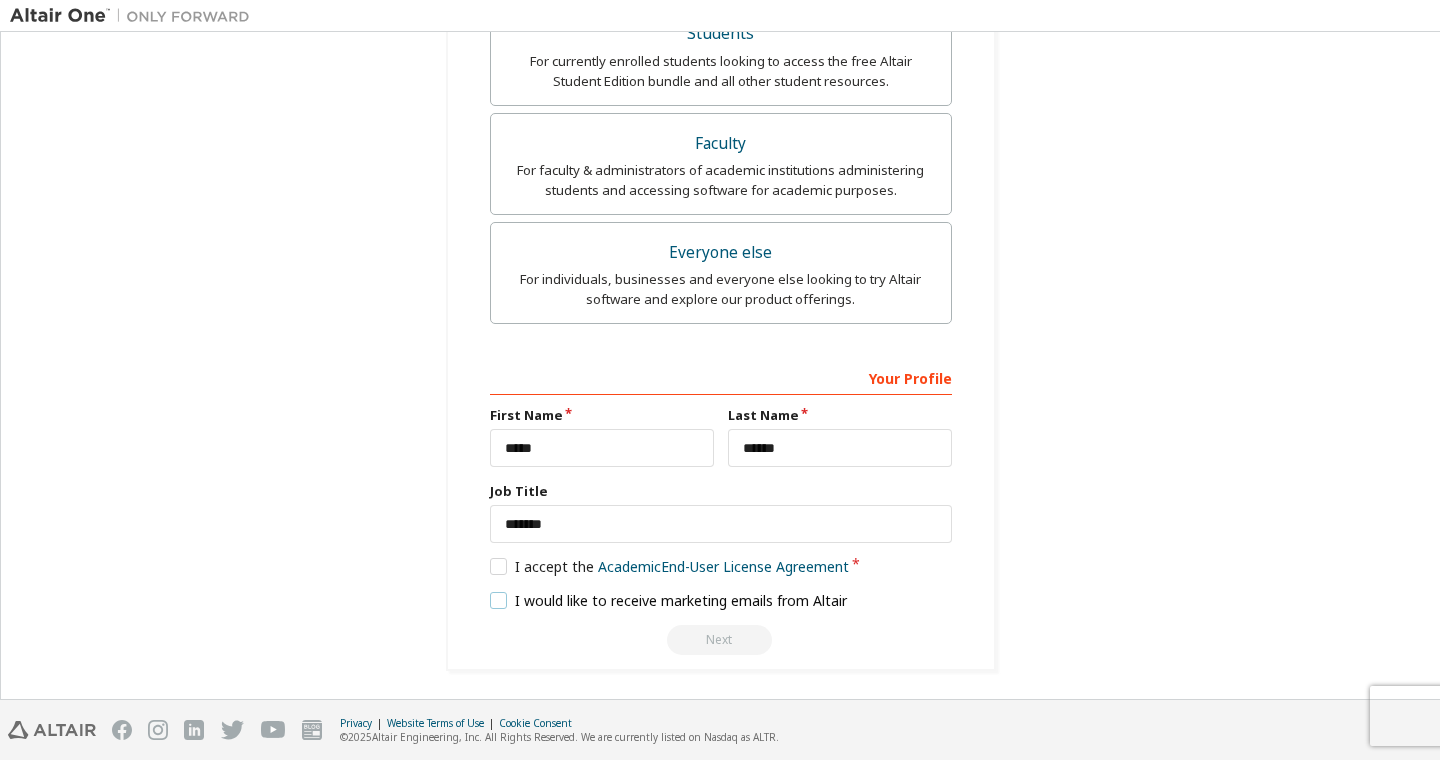 click on "I would like to receive marketing emails from Altair" at bounding box center (669, 600) 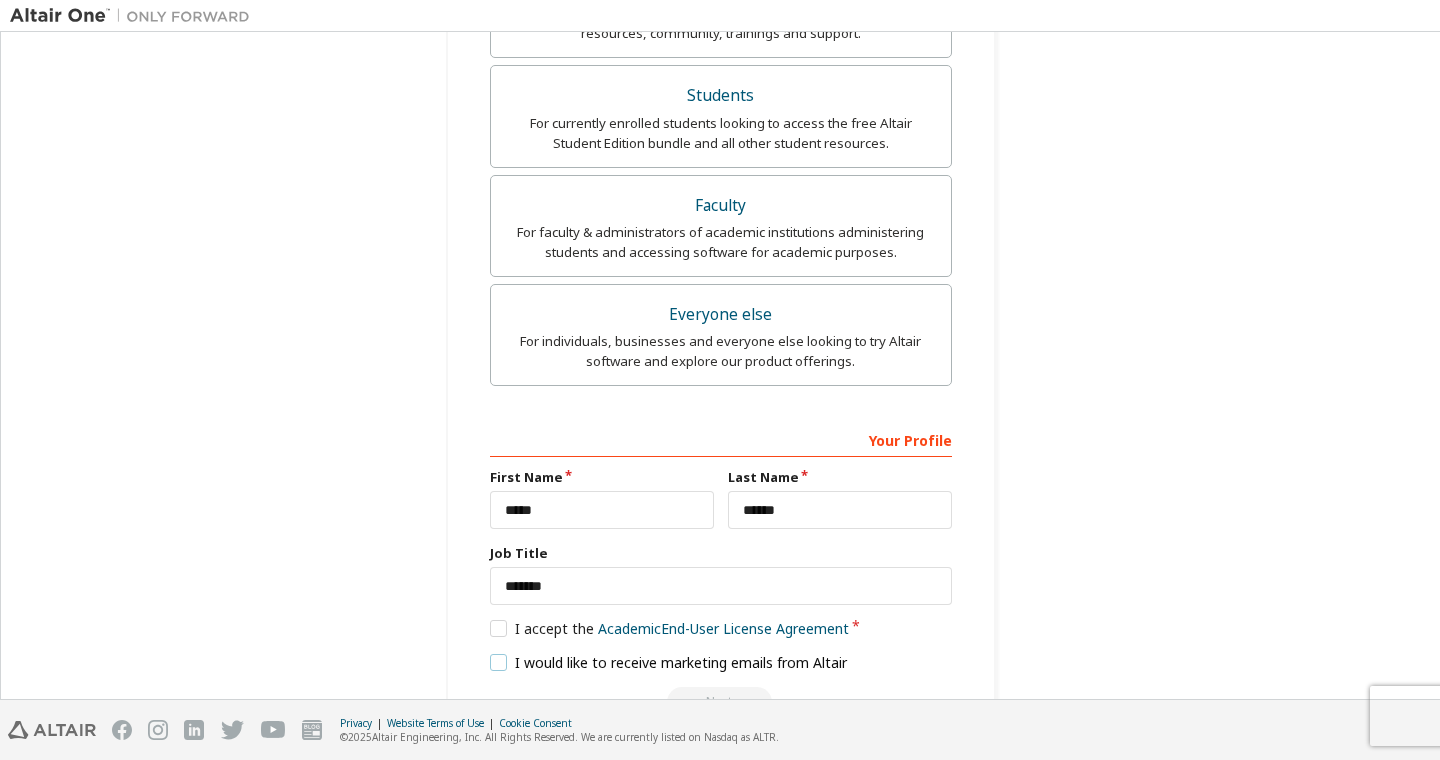 scroll, scrollTop: 578, scrollLeft: 0, axis: vertical 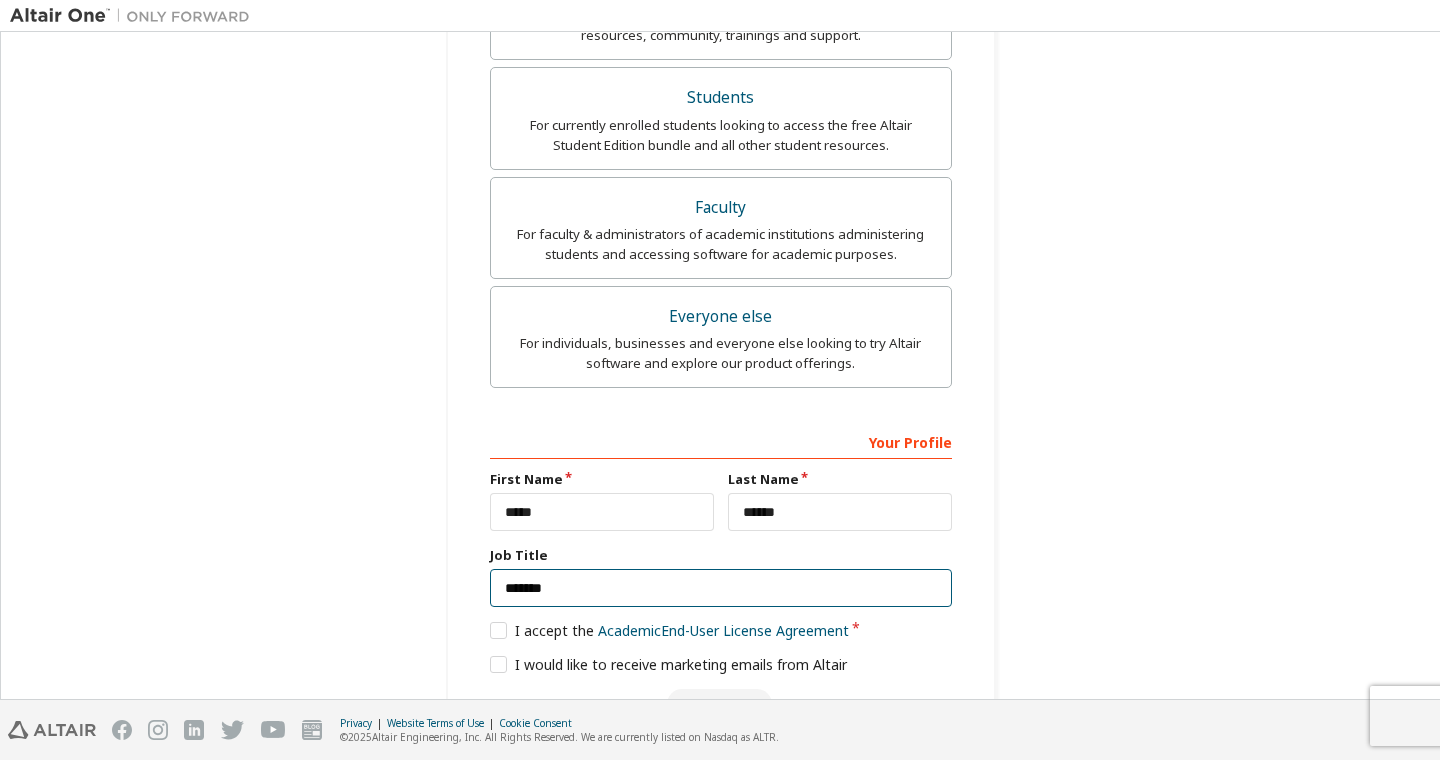 drag, startPoint x: 573, startPoint y: 590, endPoint x: 470, endPoint y: 590, distance: 103 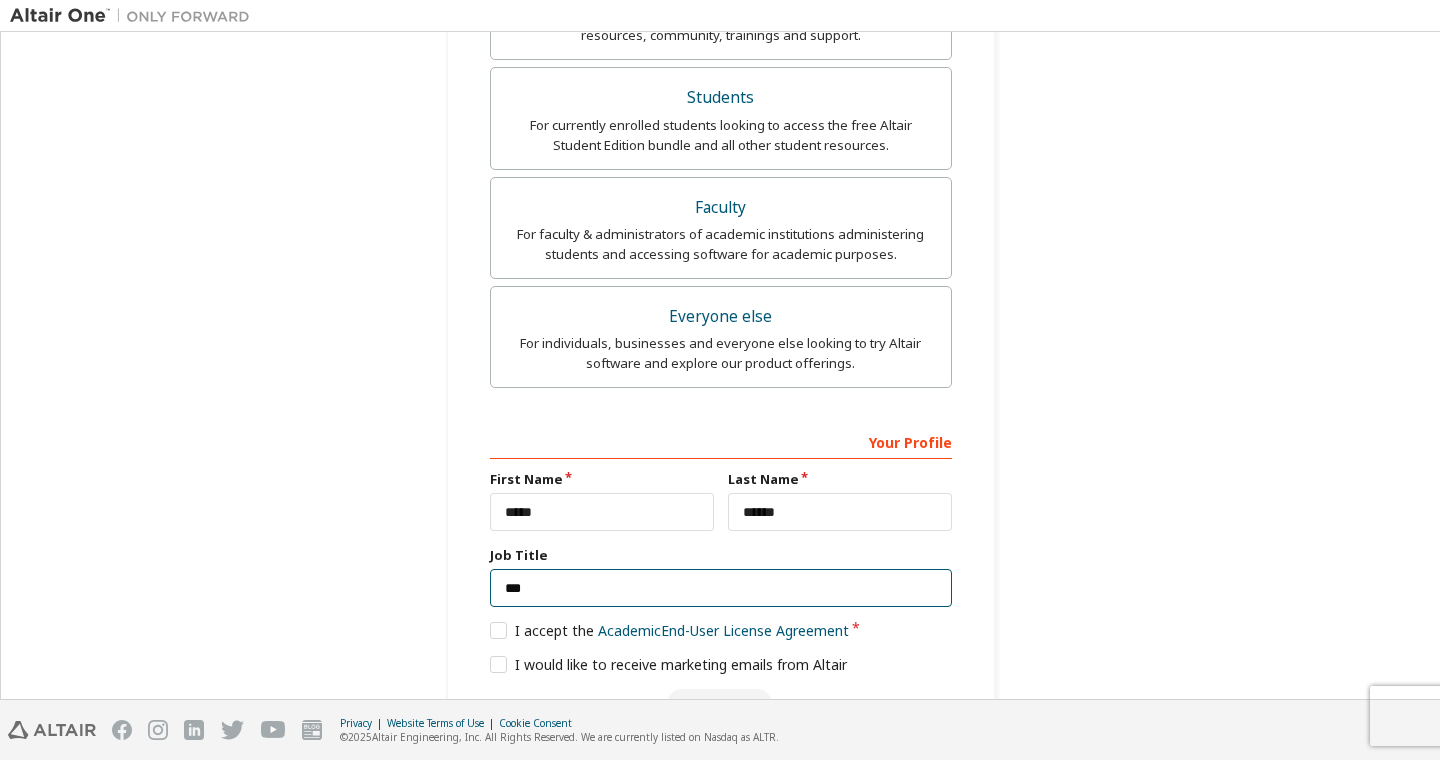 type on "***" 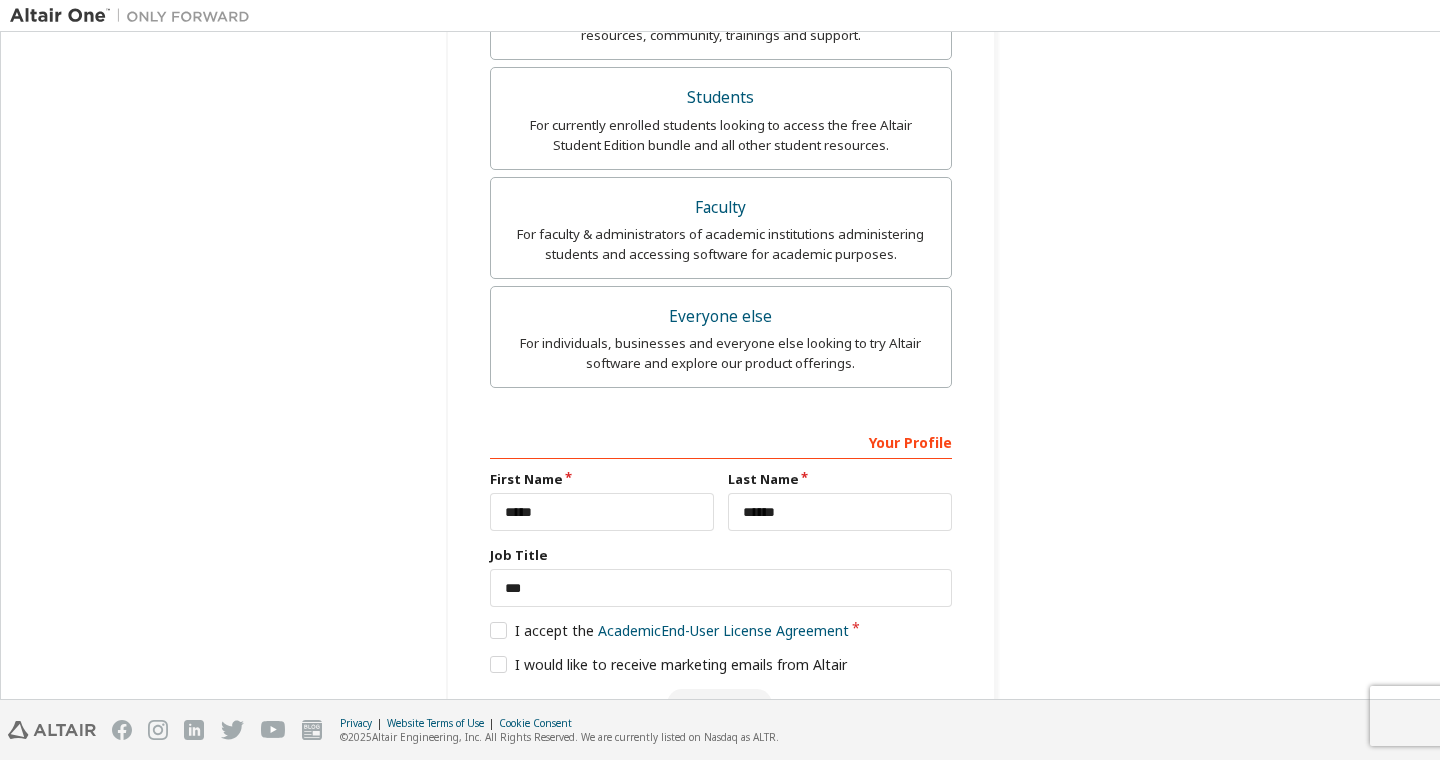 click on "Job Title" at bounding box center (721, 555) 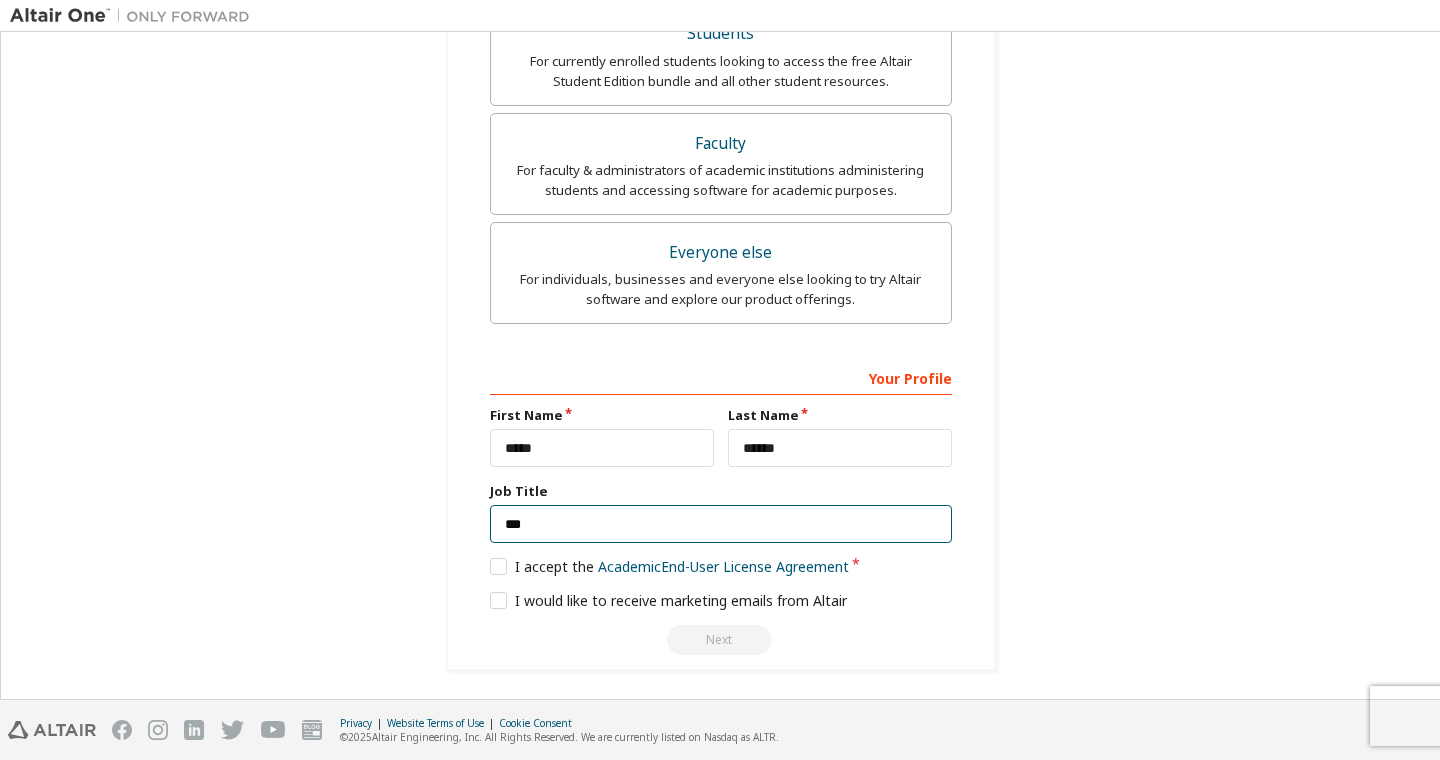 drag, startPoint x: 540, startPoint y: 521, endPoint x: 455, endPoint y: 520, distance: 85.00588 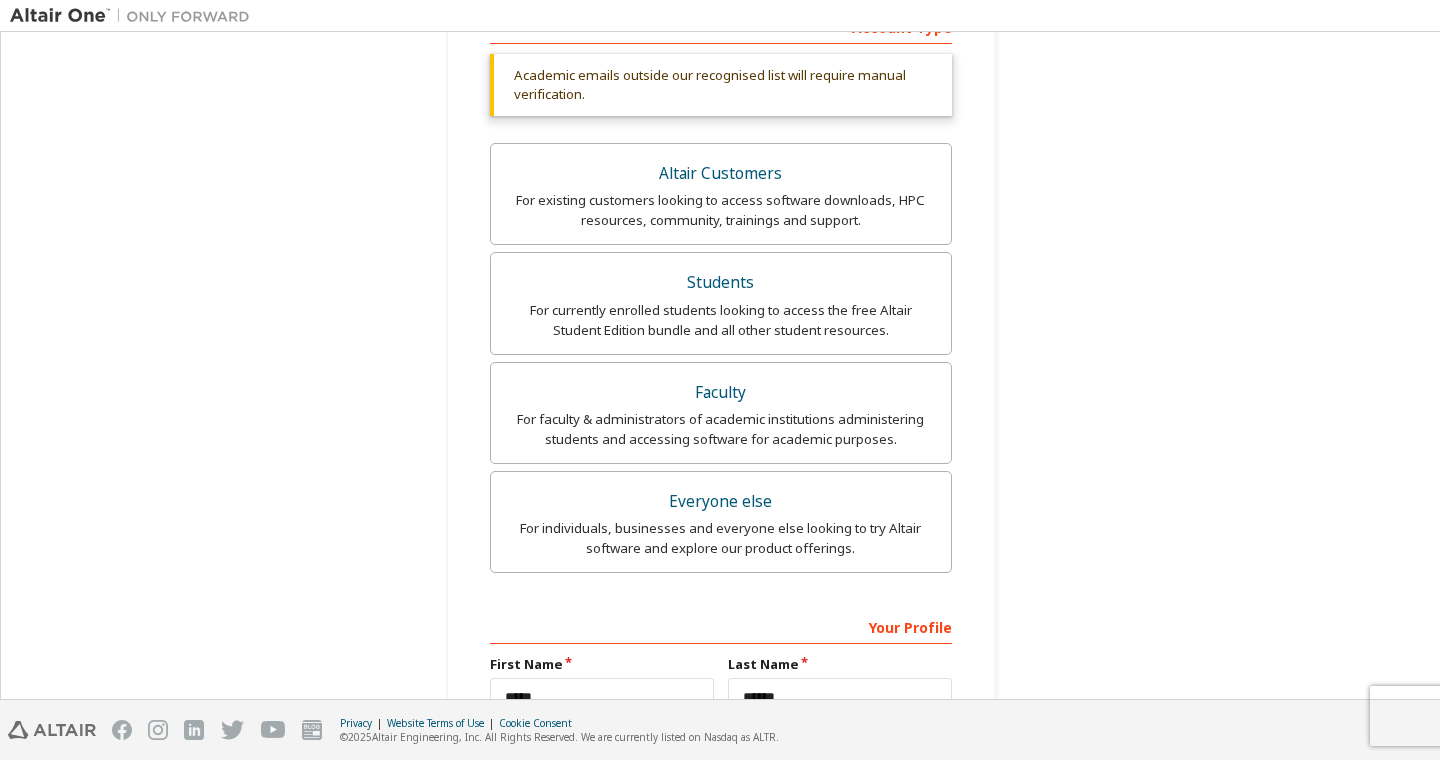 scroll, scrollTop: 396, scrollLeft: 0, axis: vertical 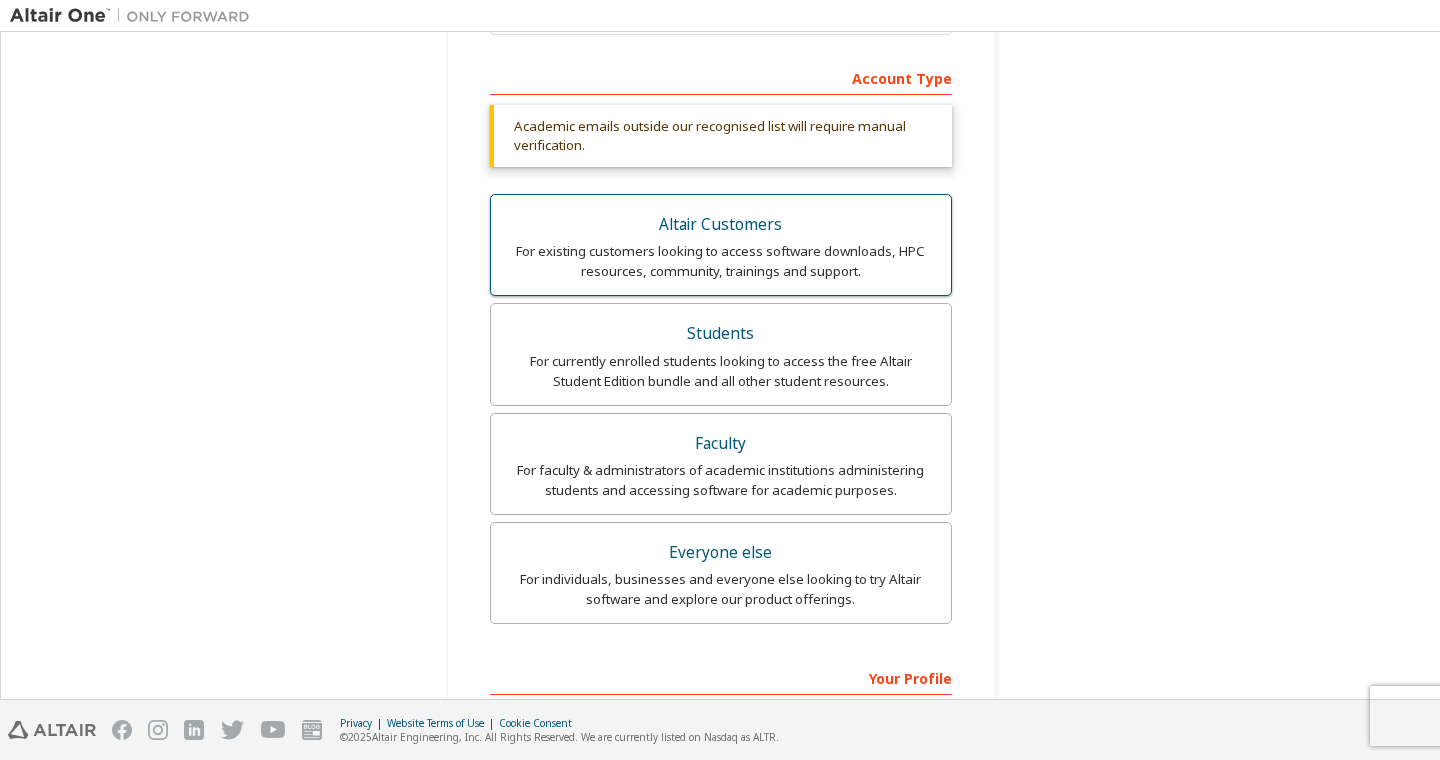 type on "*******" 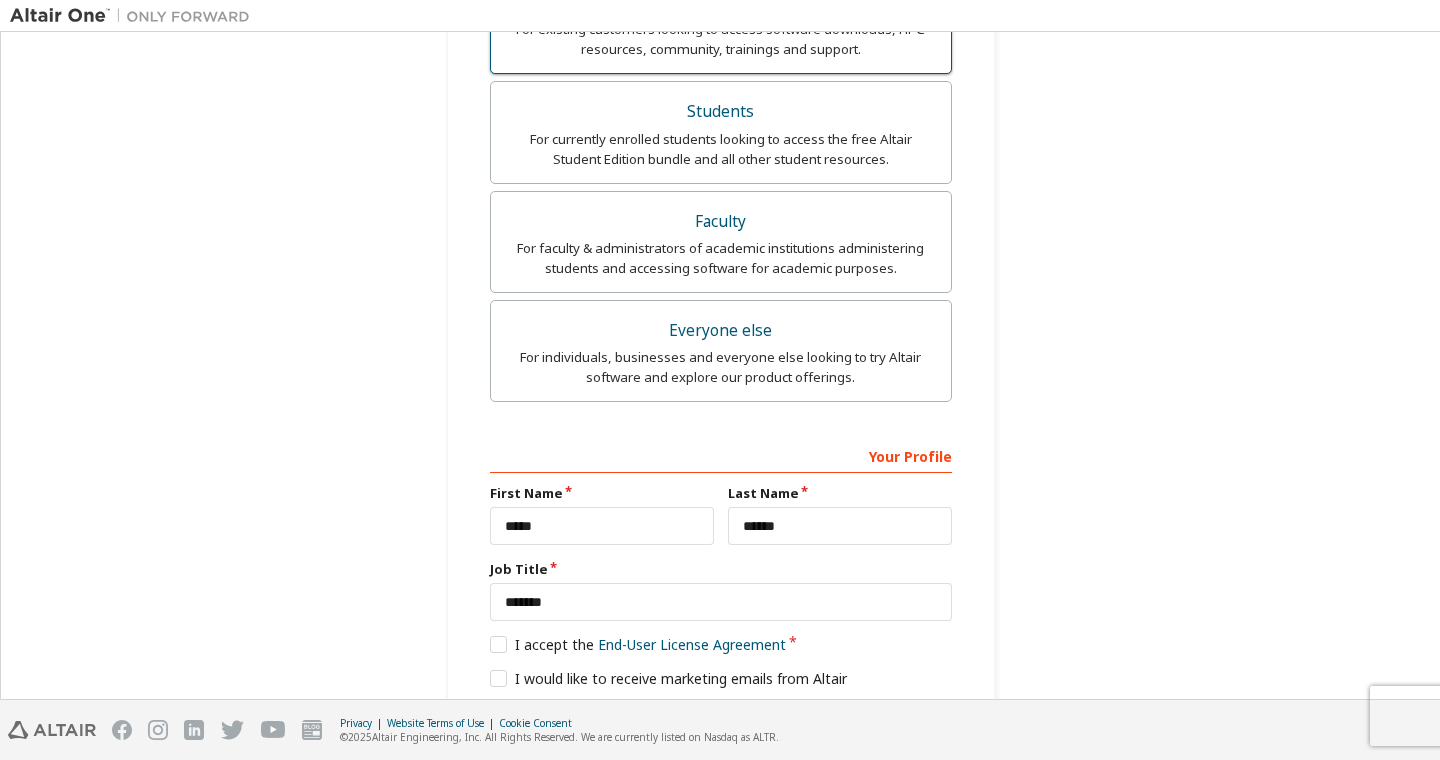 scroll, scrollTop: 642, scrollLeft: 0, axis: vertical 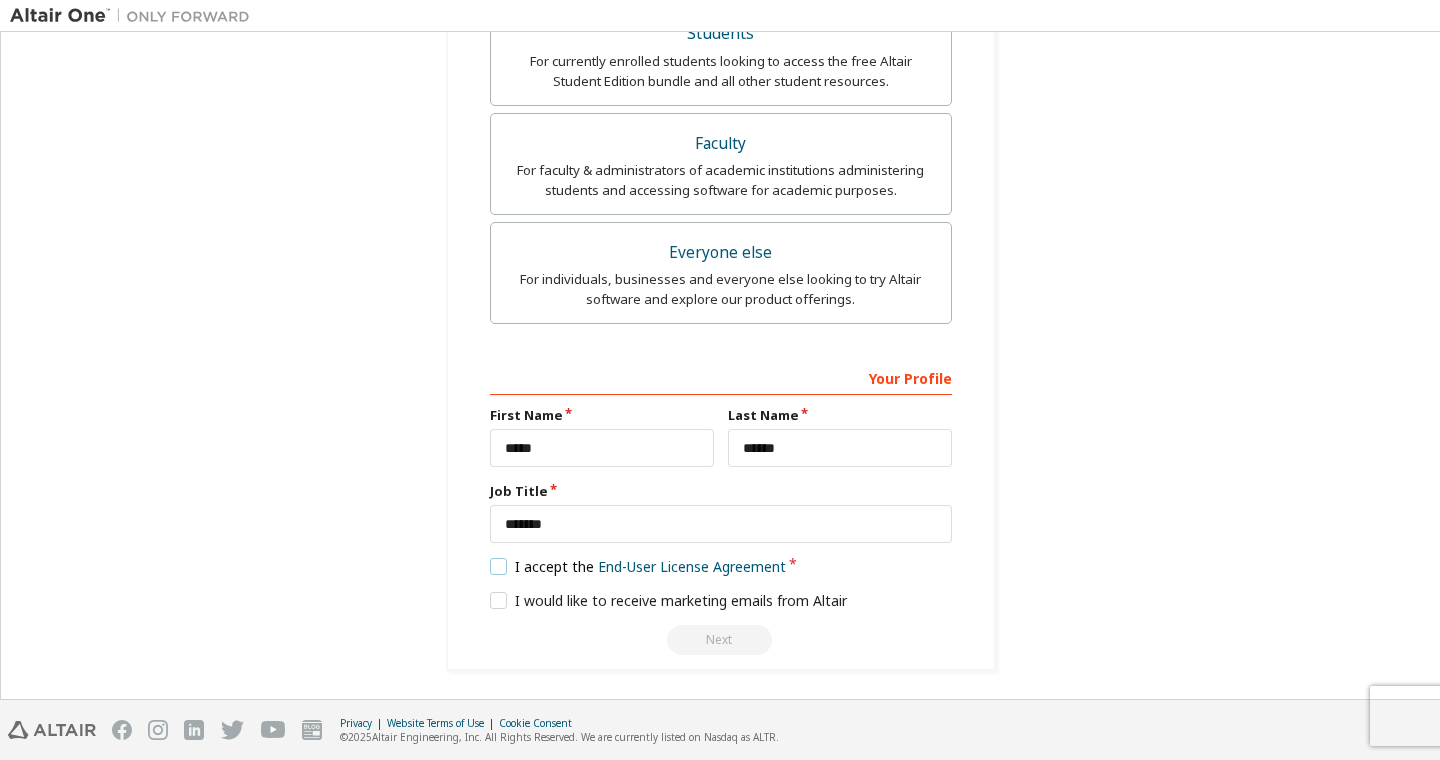 click on "I accept the    End-User License Agreement" at bounding box center (638, 566) 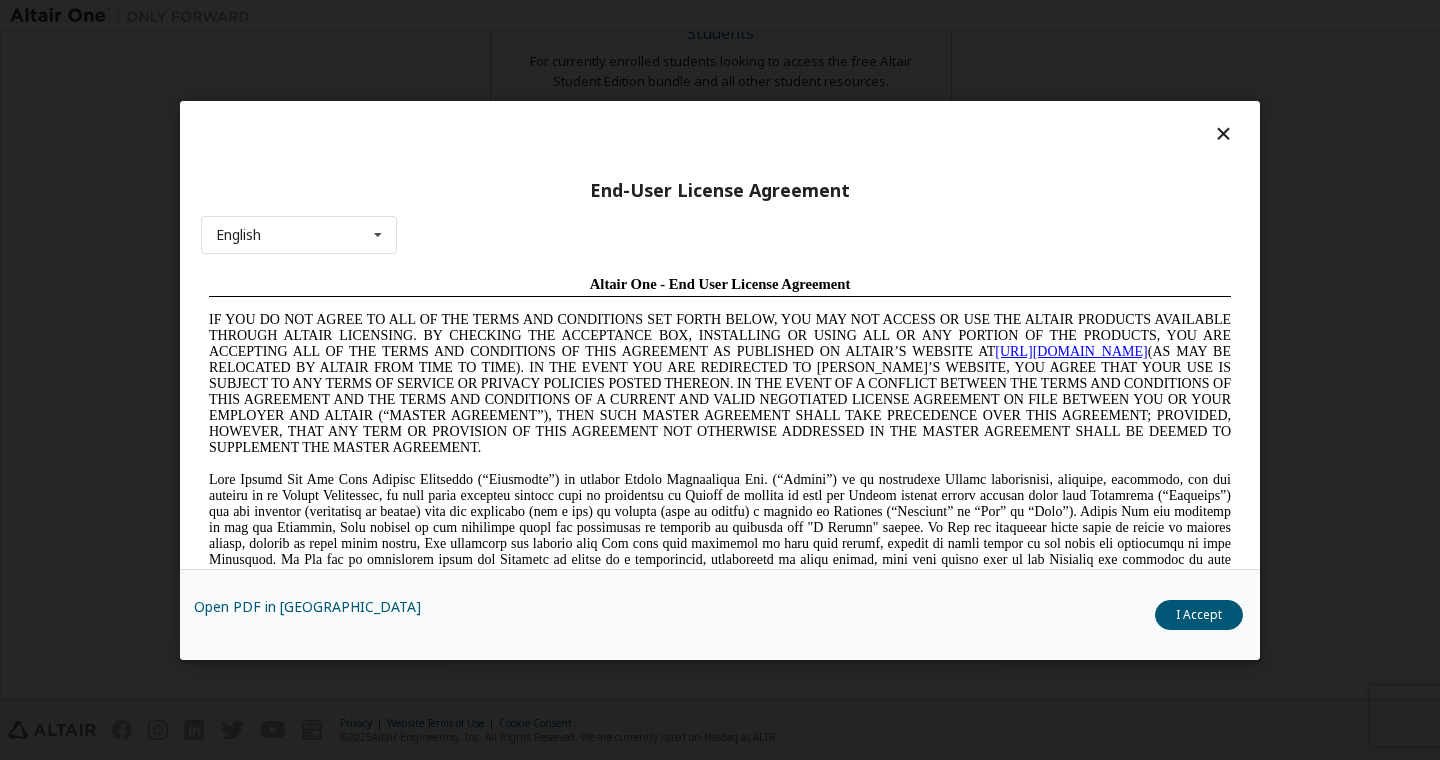 scroll, scrollTop: 0, scrollLeft: 0, axis: both 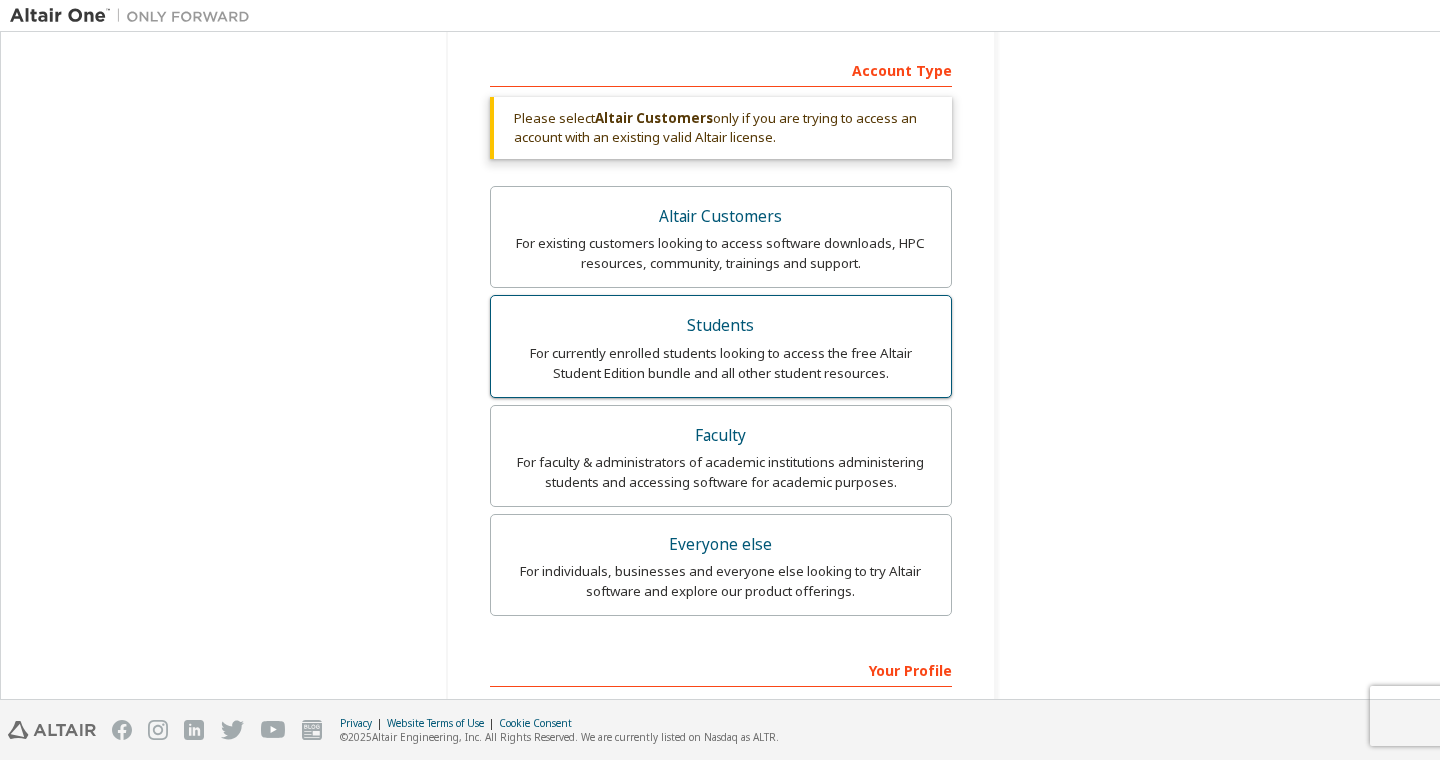 click on "For currently enrolled students looking to access the free Altair Student Edition bundle and all other student resources." at bounding box center [721, 363] 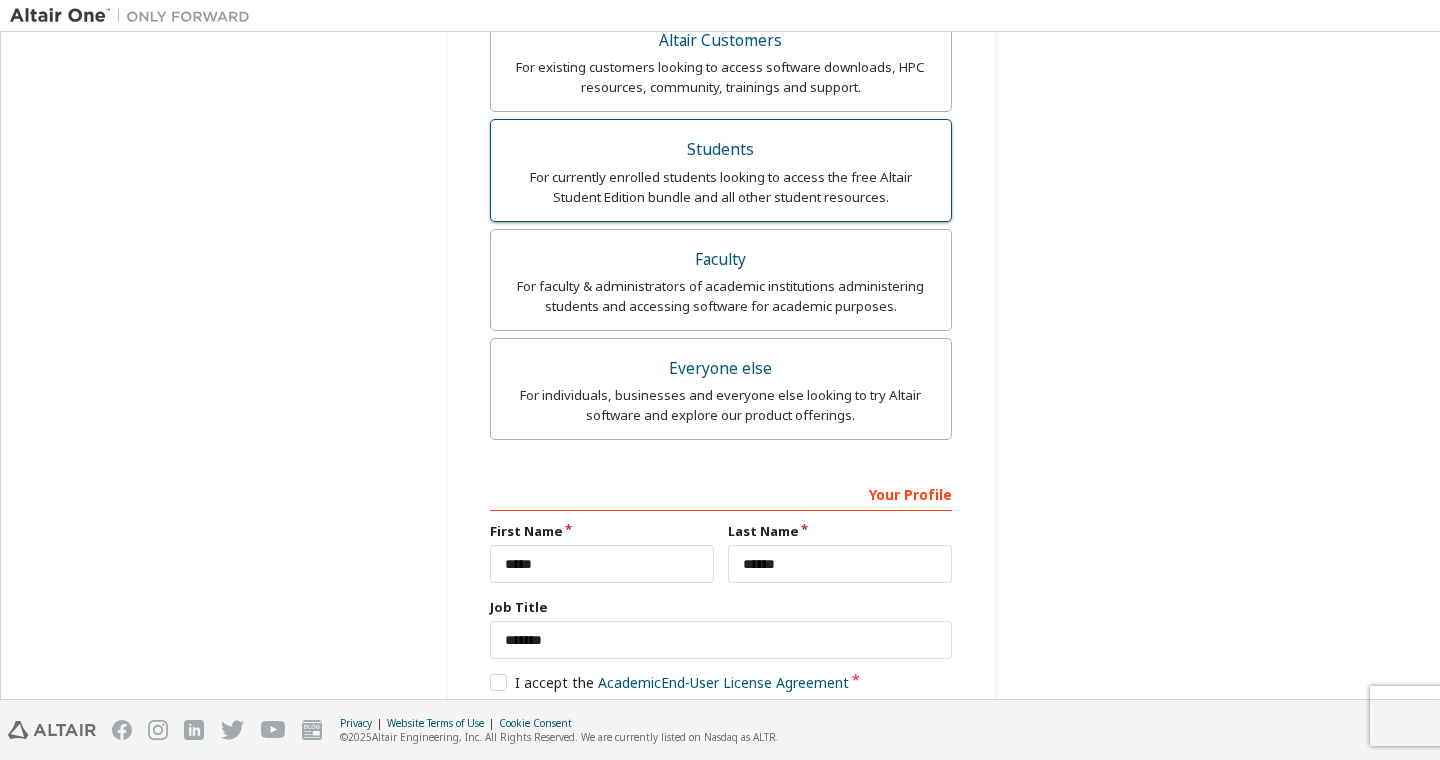 scroll, scrollTop: 642, scrollLeft: 0, axis: vertical 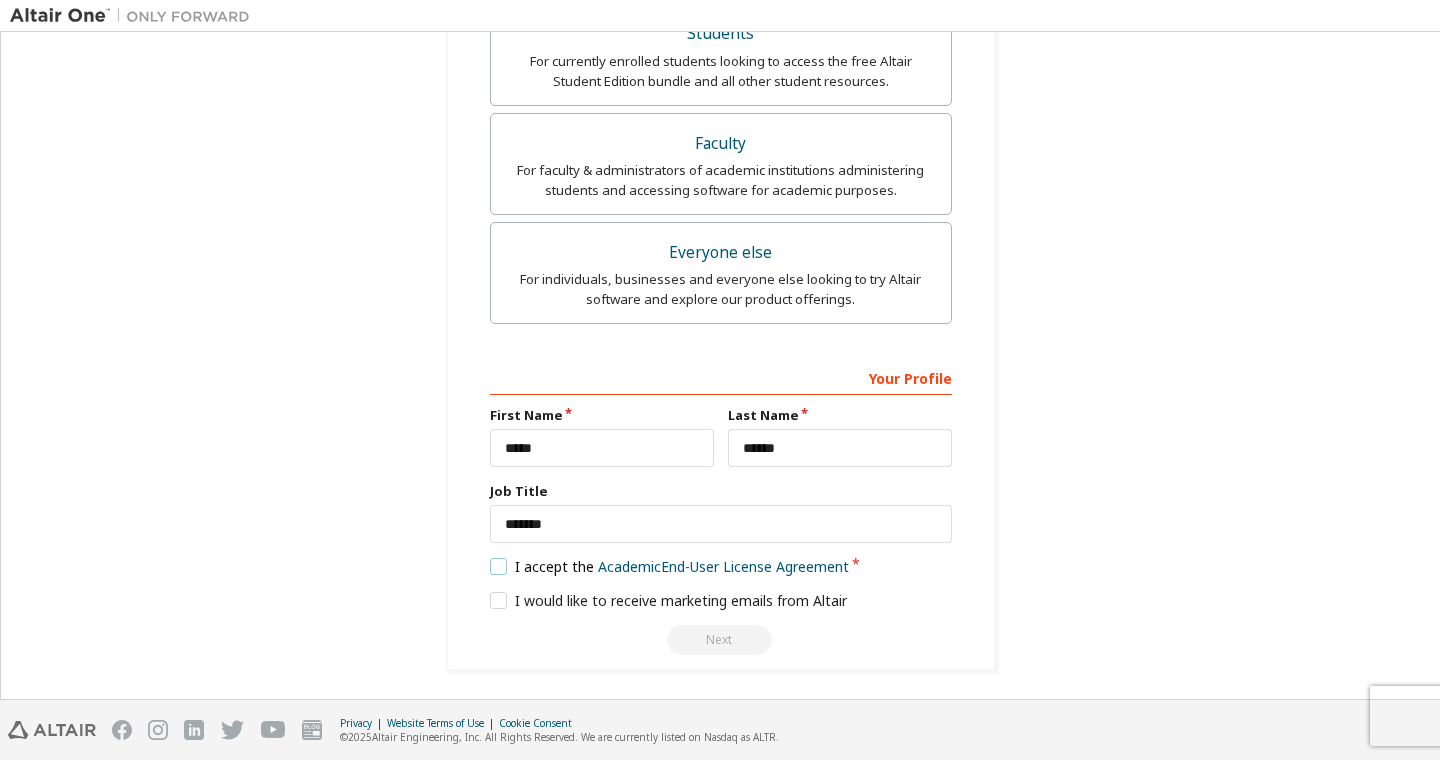 click on "I accept the   Academic   End-User License Agreement" at bounding box center [670, 566] 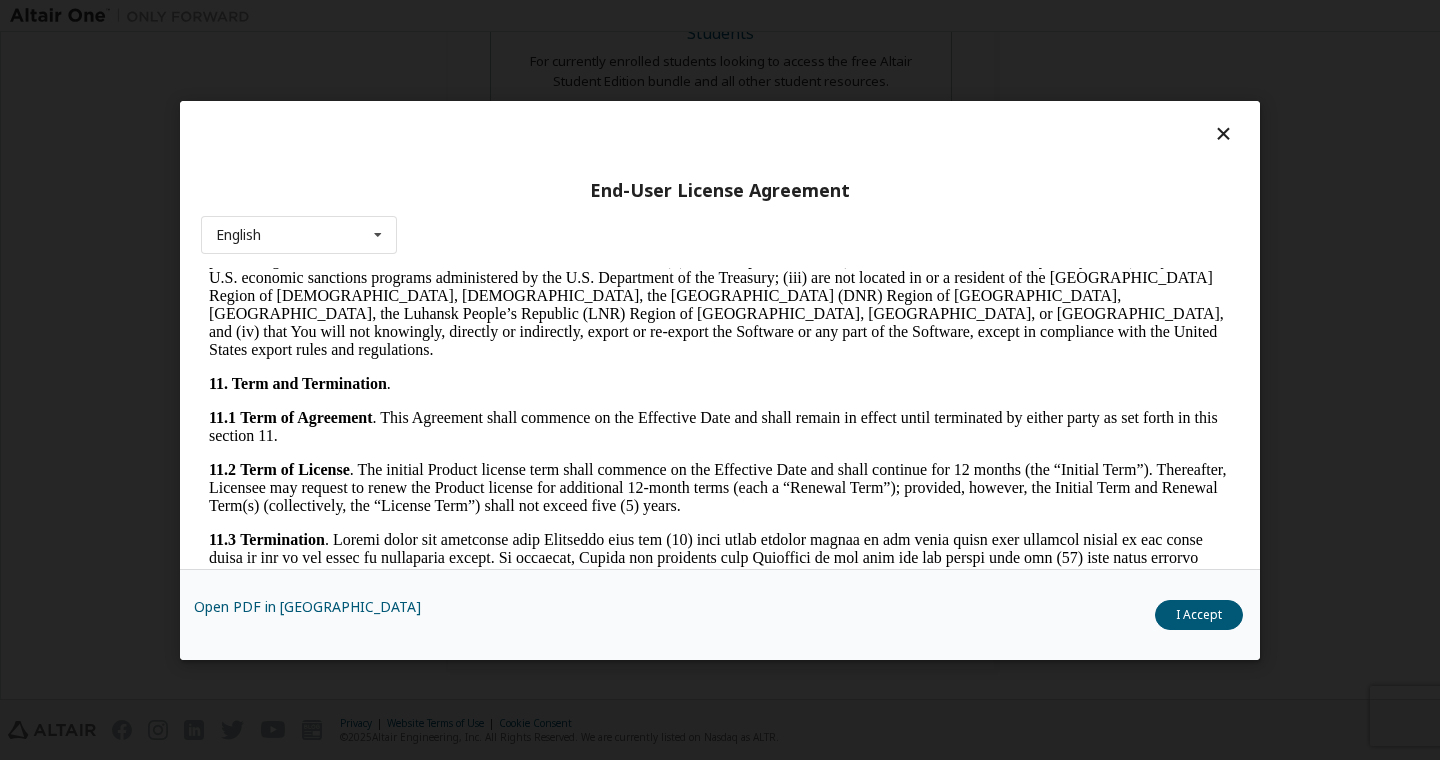 scroll, scrollTop: 3325, scrollLeft: 0, axis: vertical 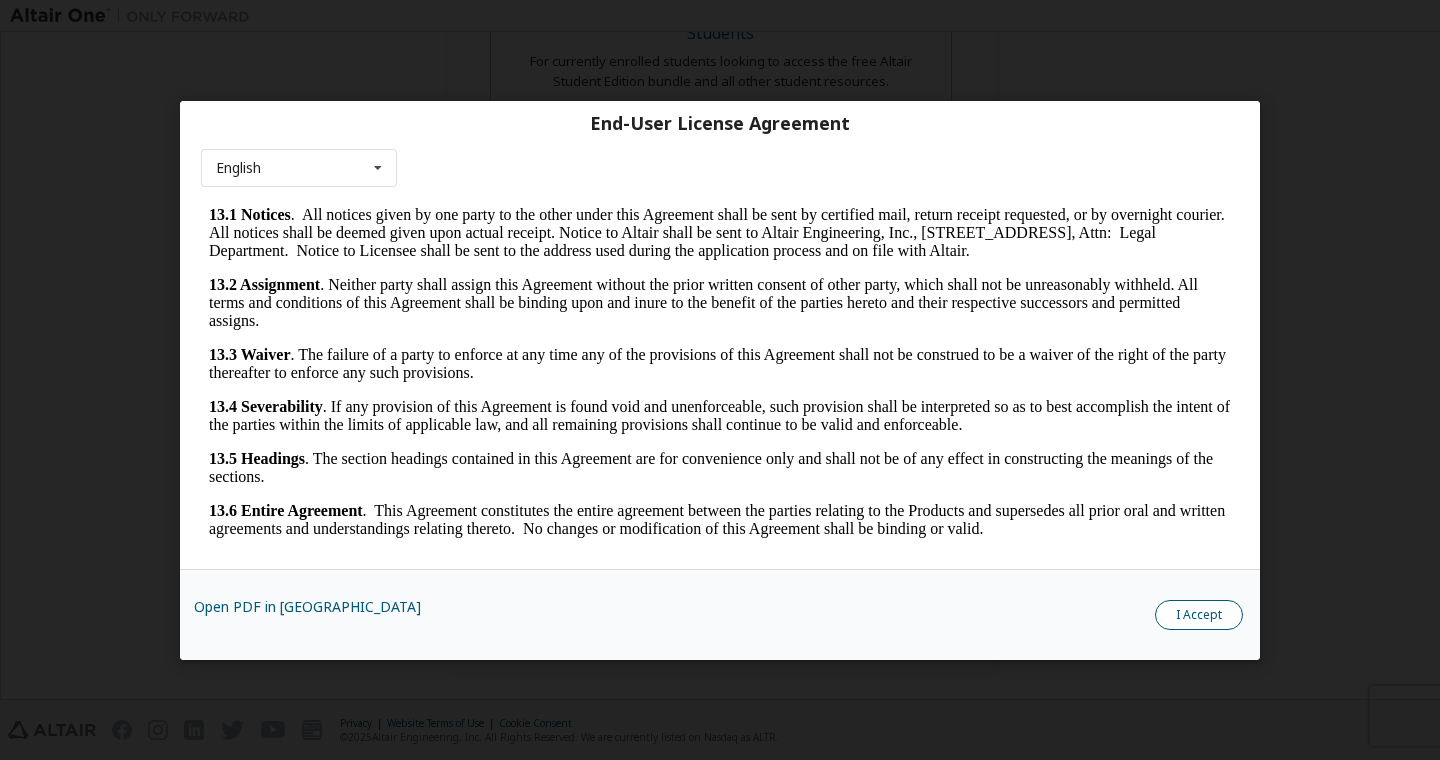 click on "I Accept" at bounding box center (1199, 615) 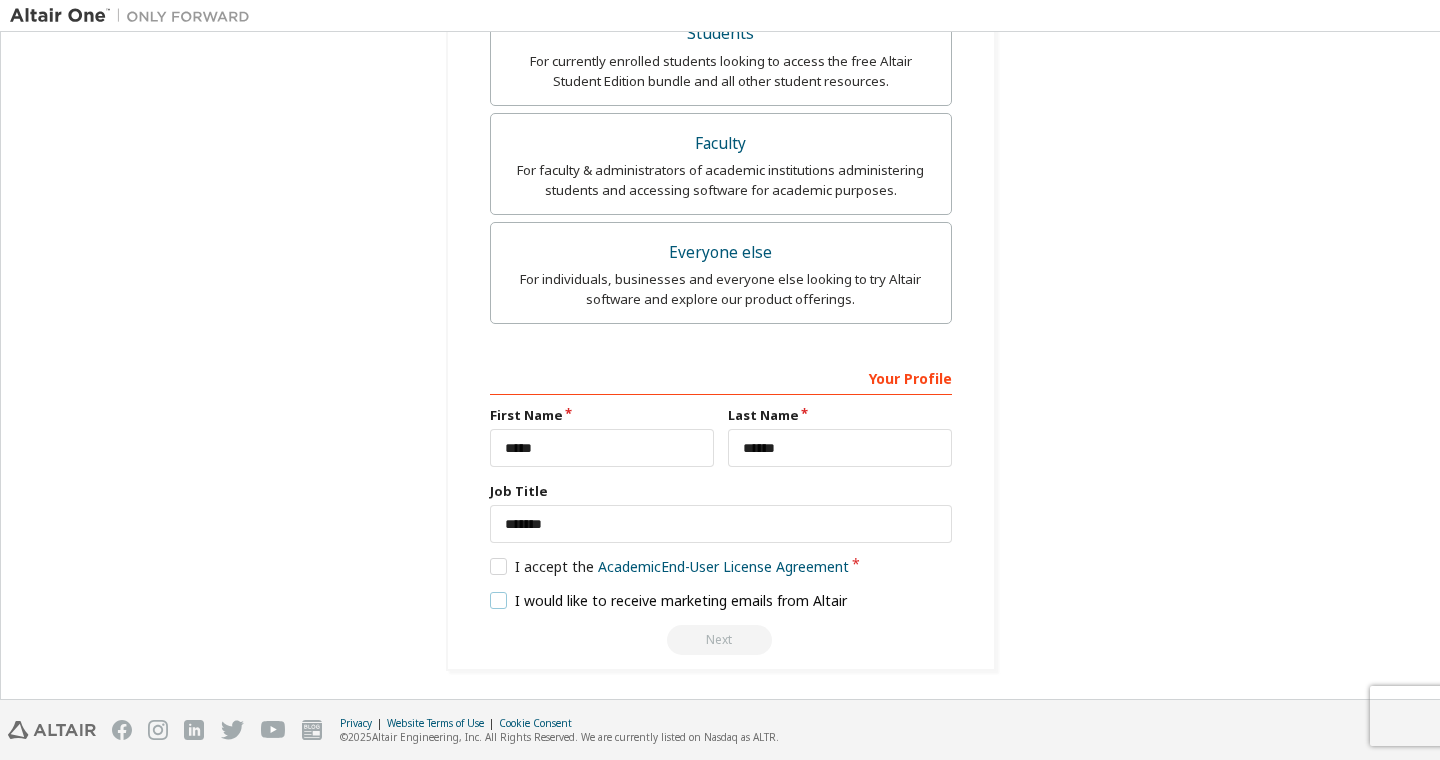 click on "I would like to receive marketing emails from Altair" at bounding box center [669, 600] 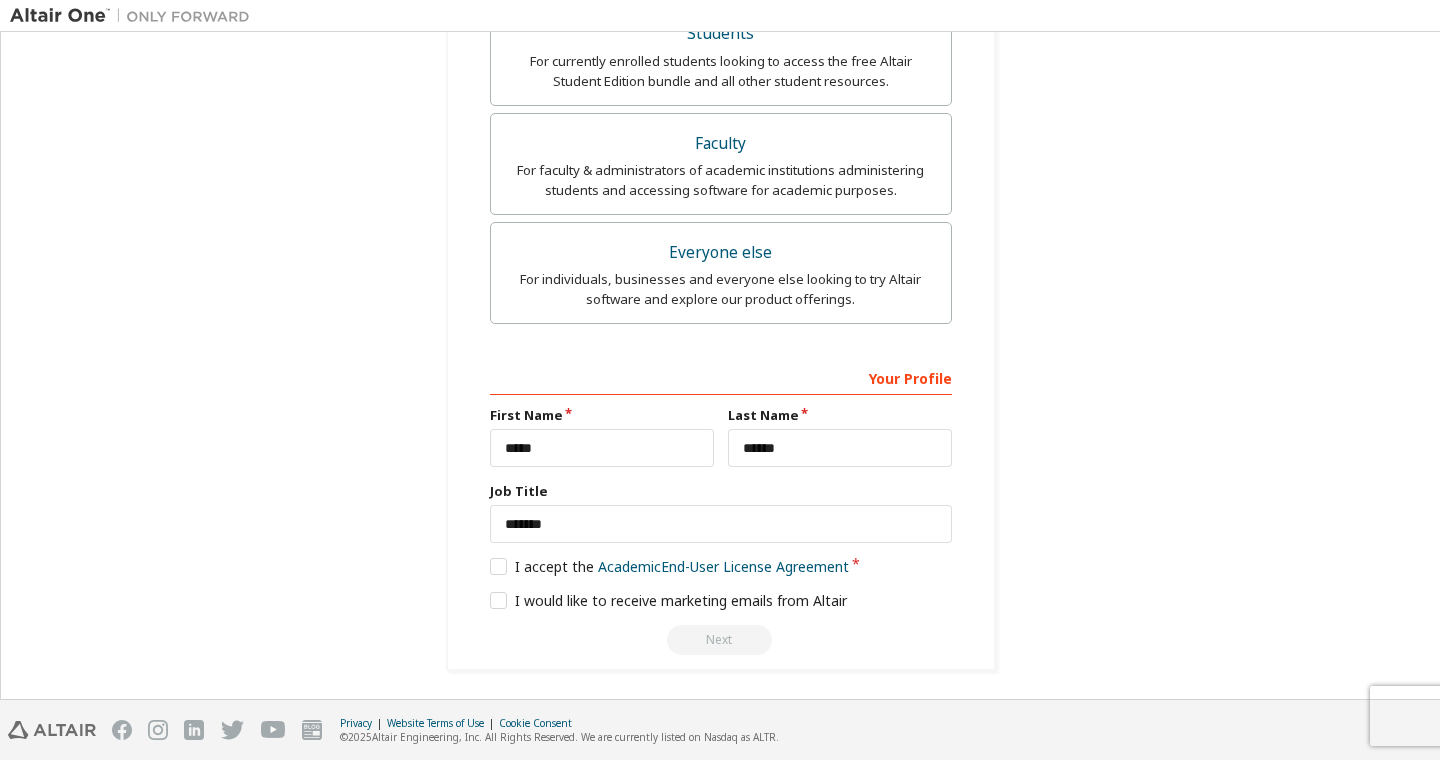 click on "Next" at bounding box center (721, 640) 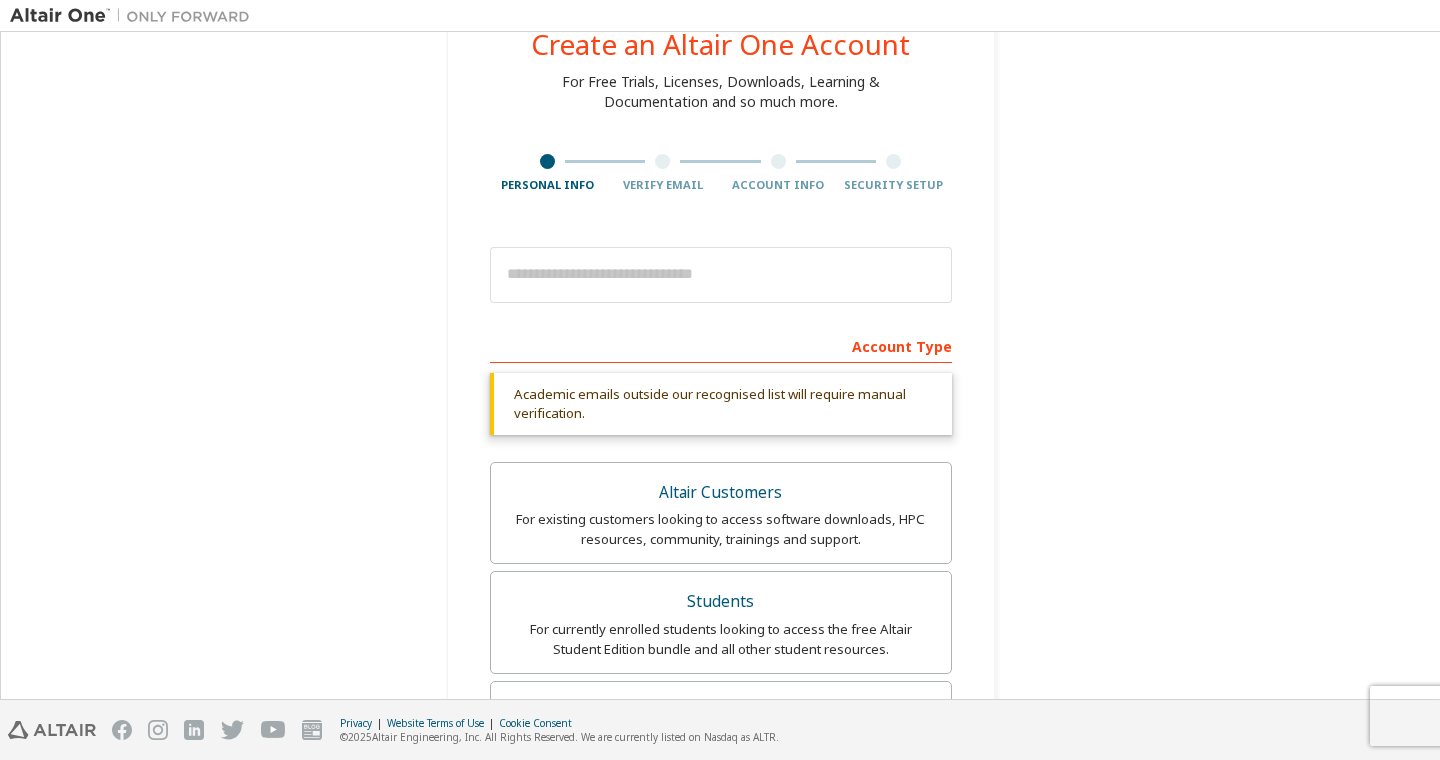 scroll, scrollTop: 0, scrollLeft: 0, axis: both 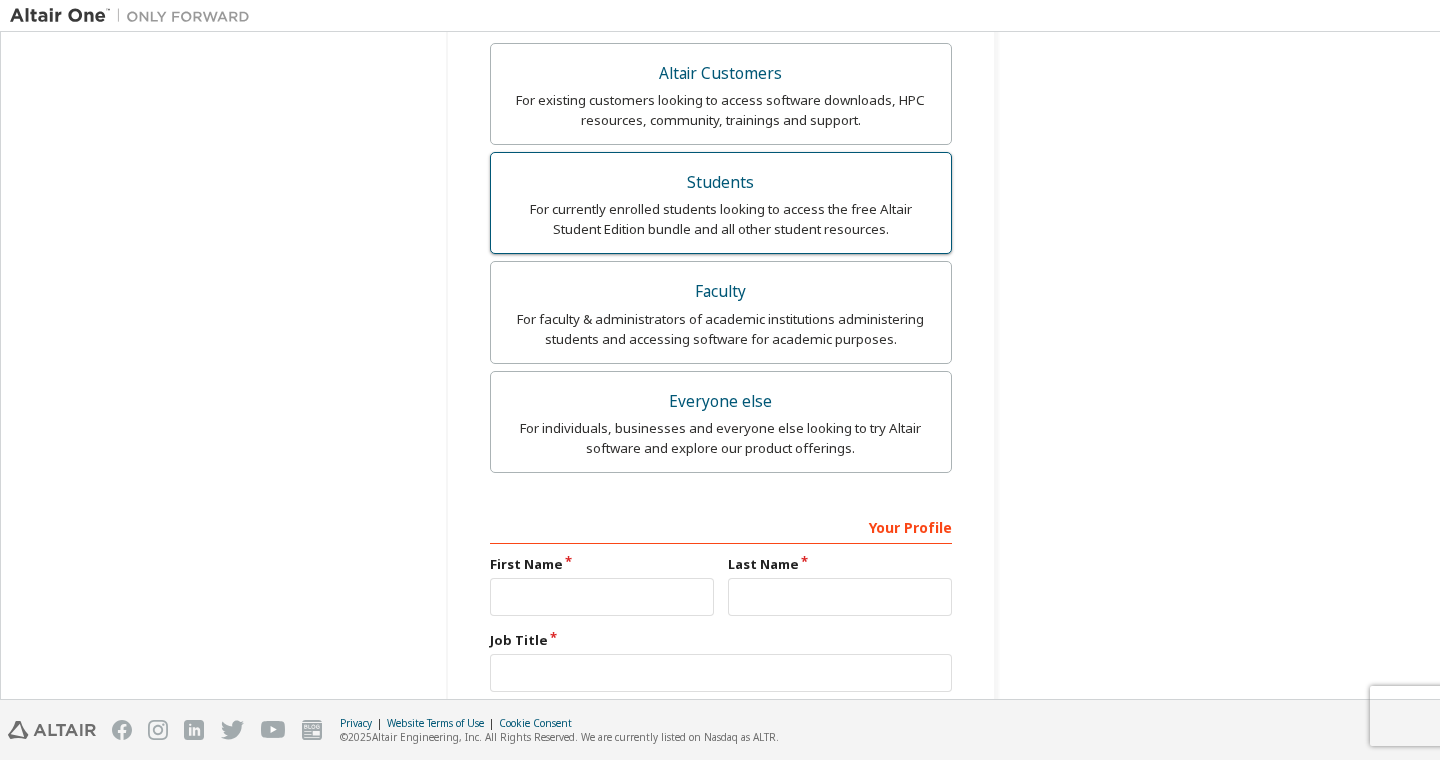 click on "Students" at bounding box center (721, 183) 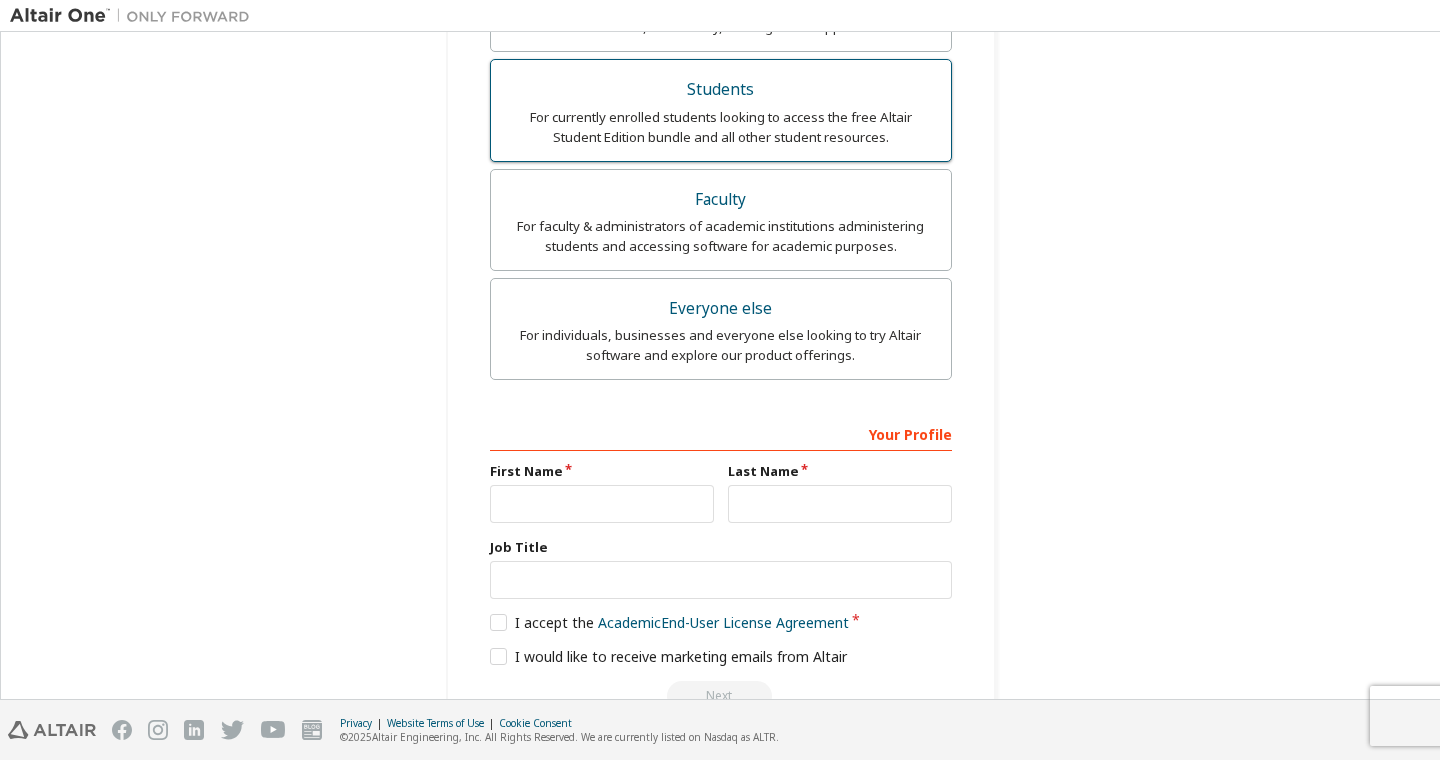 scroll, scrollTop: 642, scrollLeft: 0, axis: vertical 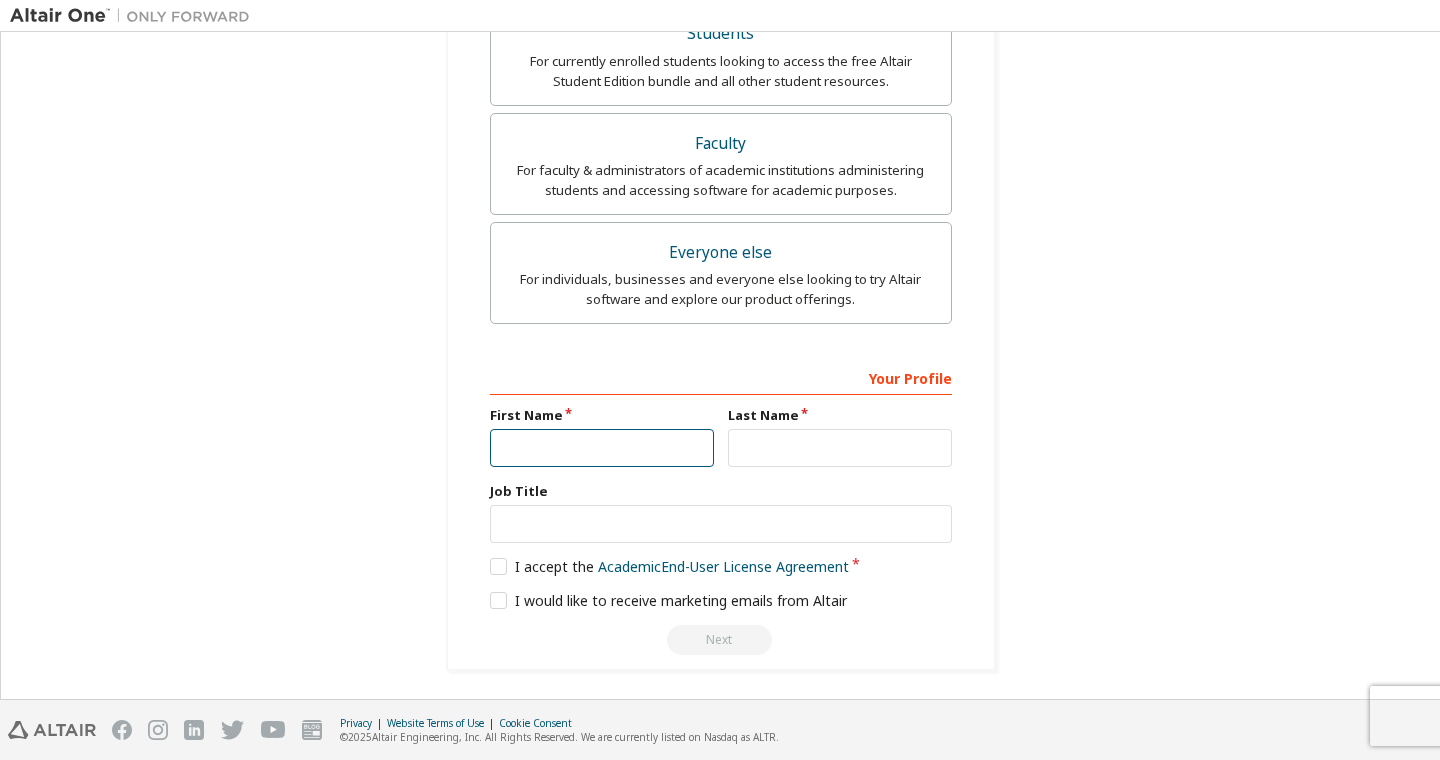 click at bounding box center [602, 448] 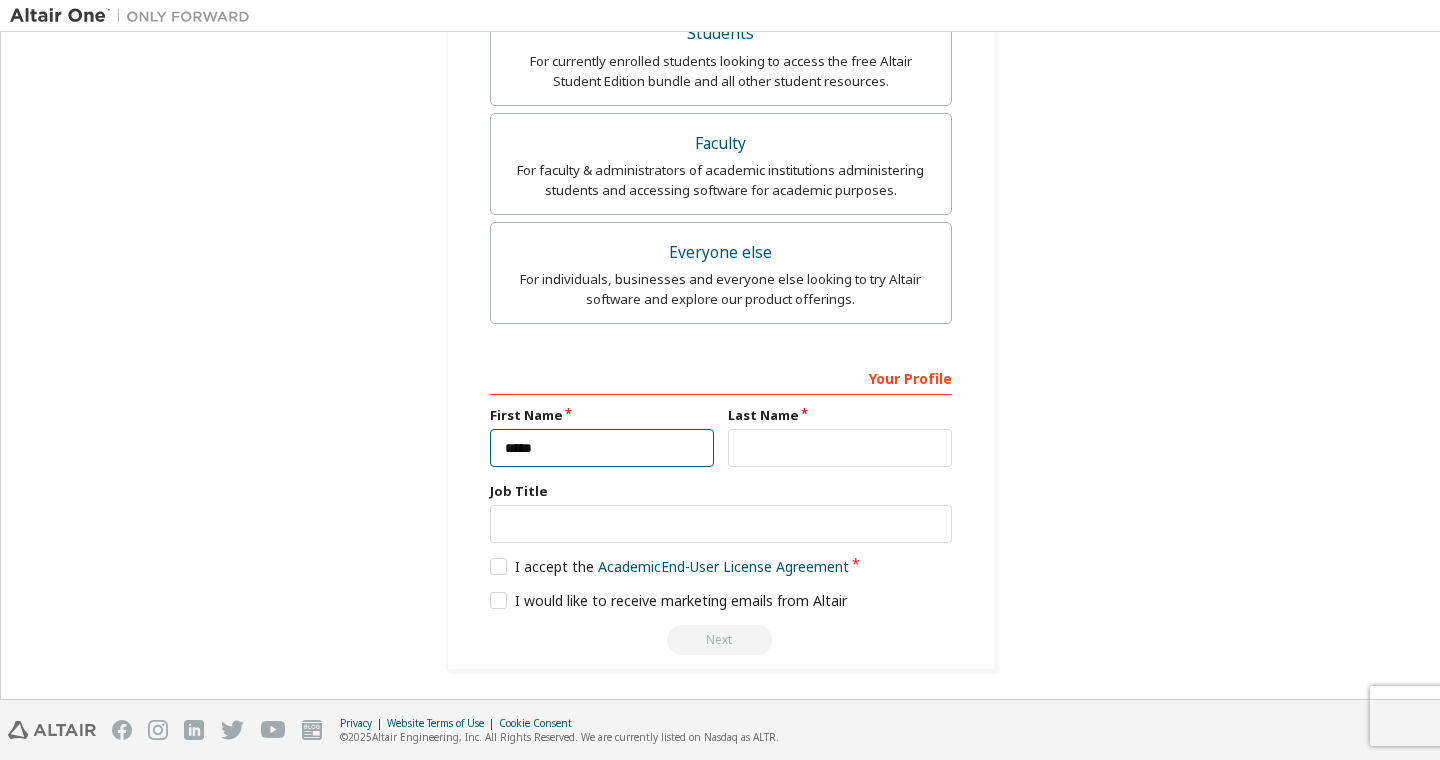 type on "*****" 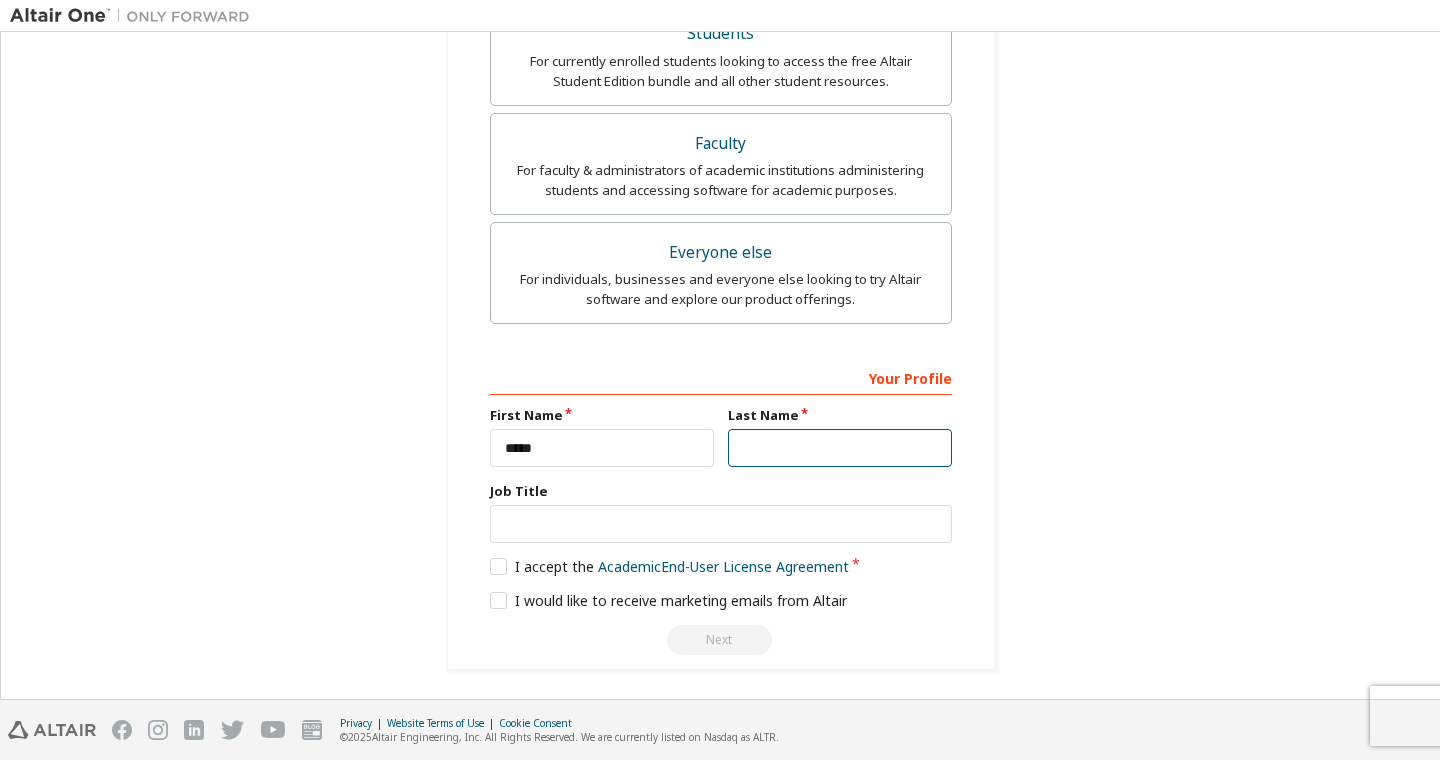click at bounding box center (840, 448) 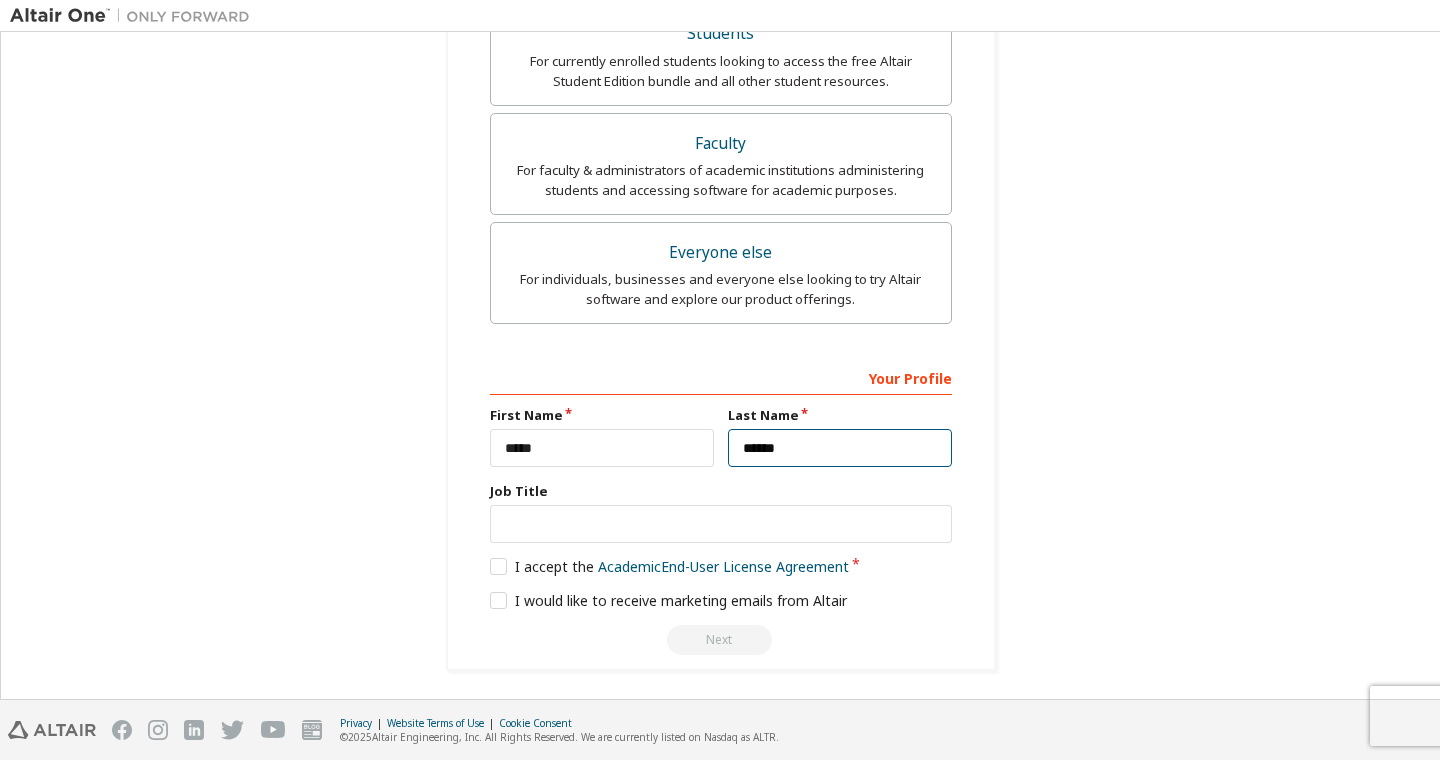 type on "******" 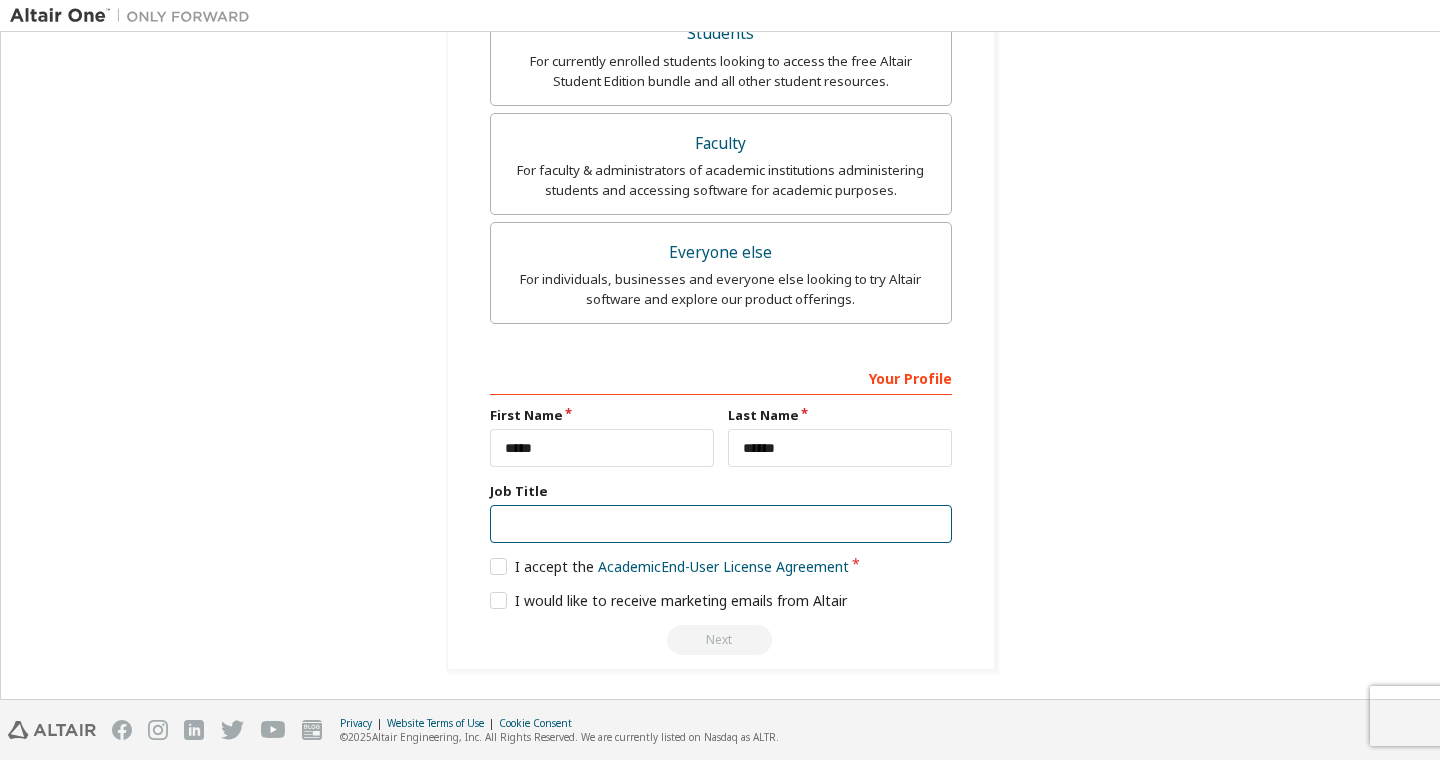 click at bounding box center [721, 524] 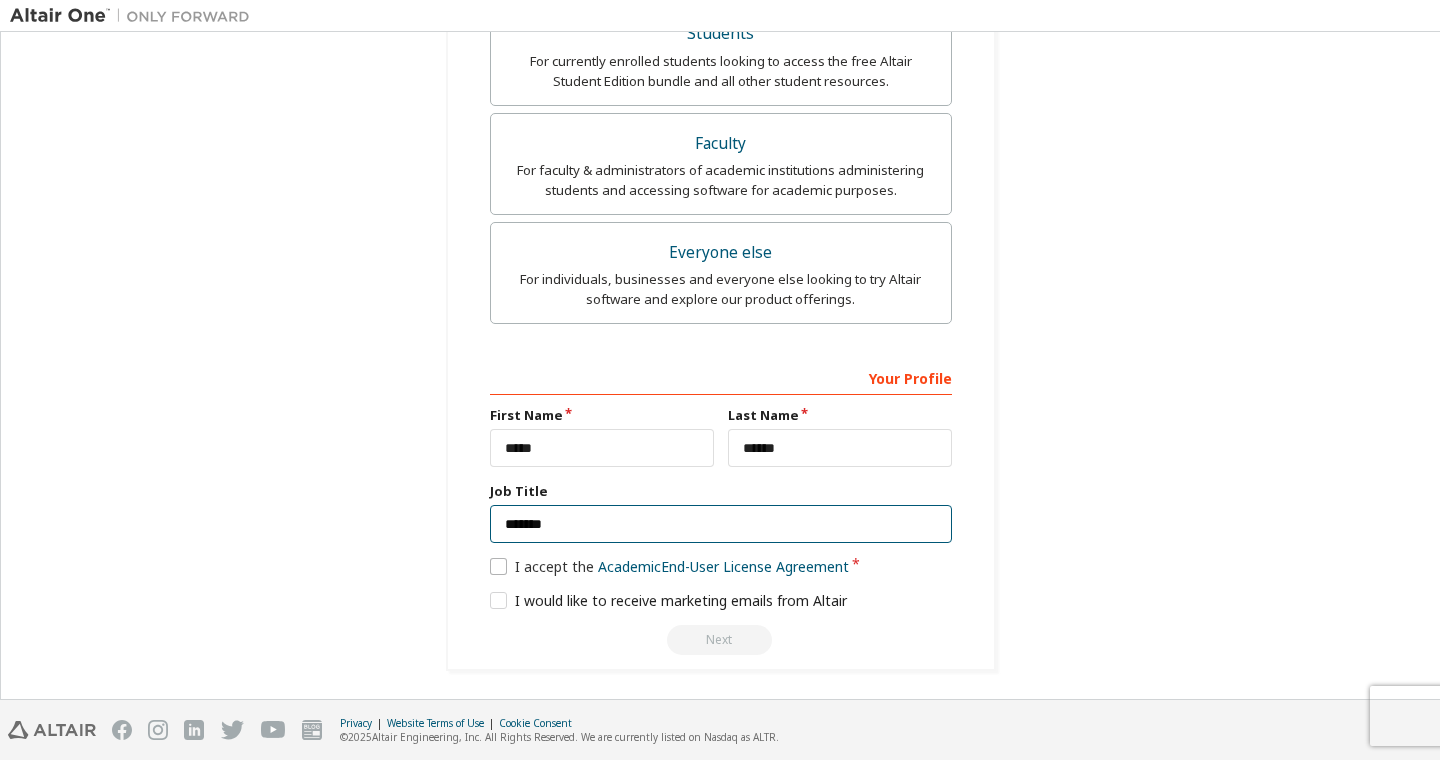 type on "*******" 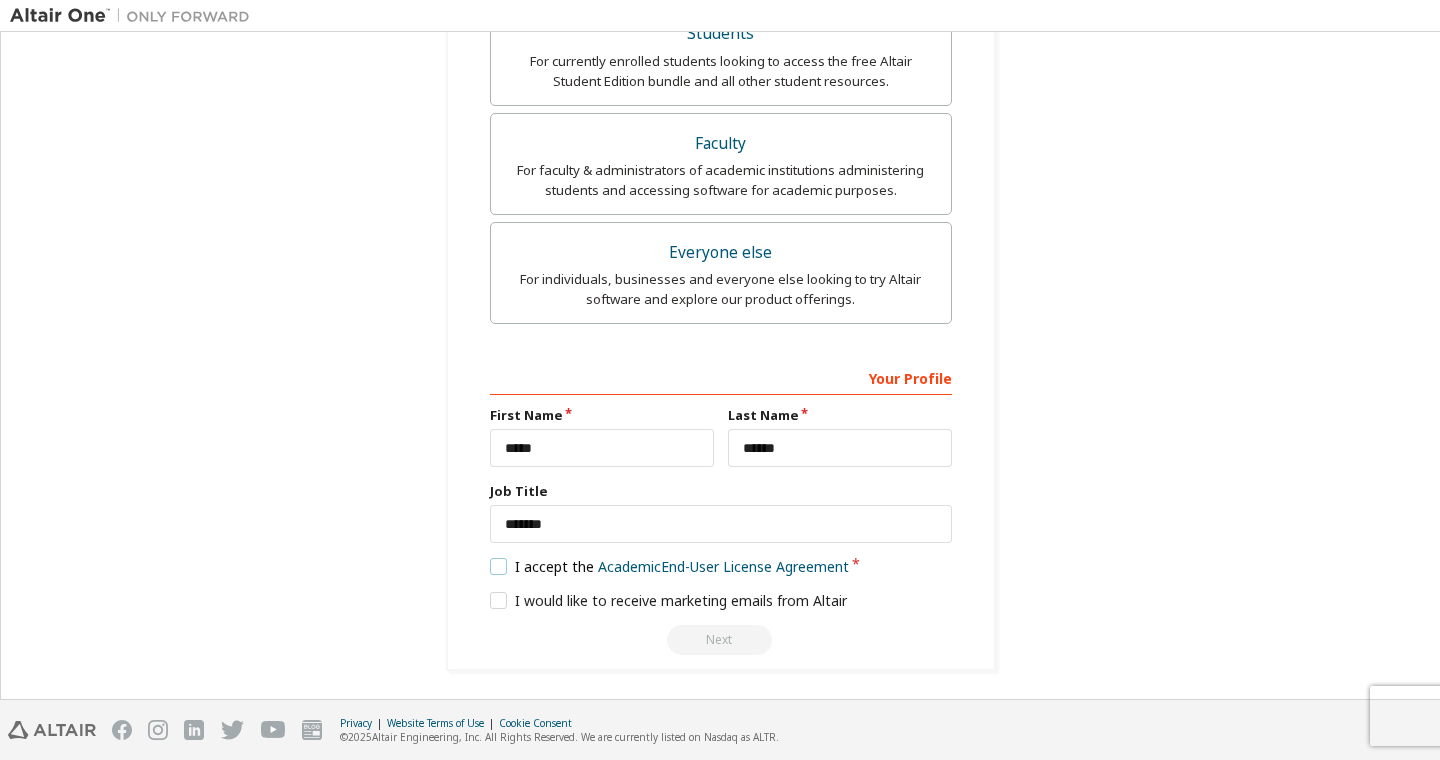 click on "I accept the   Academic   End-User License Agreement" at bounding box center [670, 566] 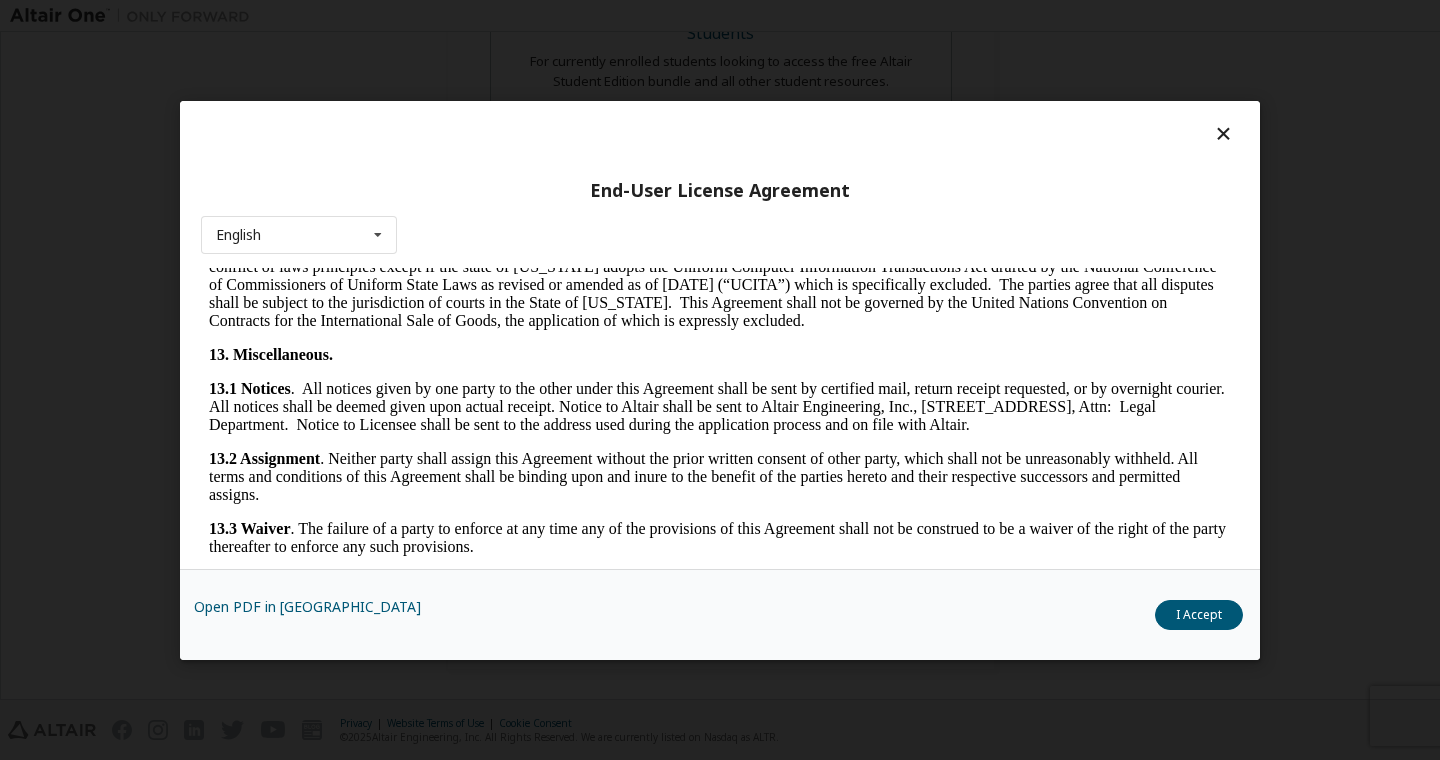 scroll, scrollTop: 3325, scrollLeft: 0, axis: vertical 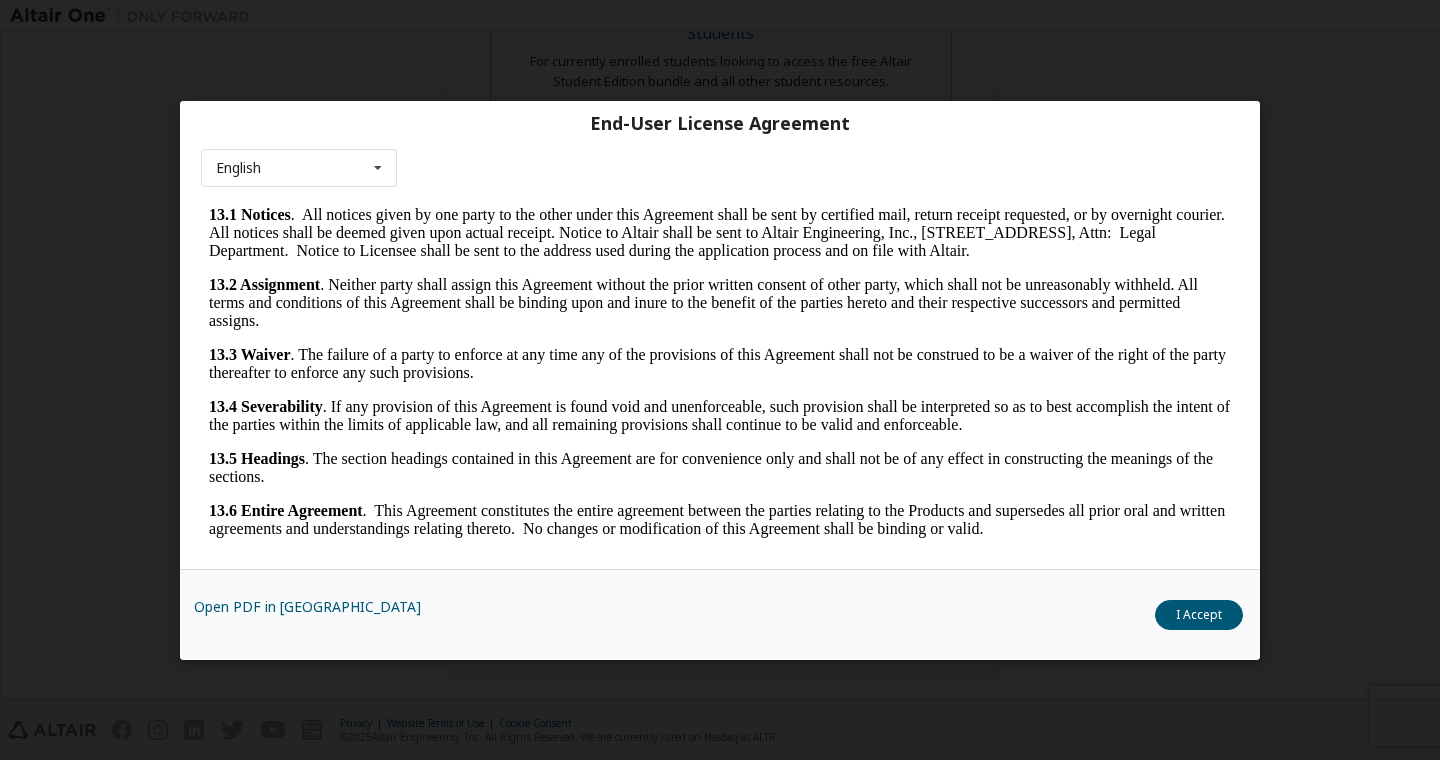 click on "Open PDF in New Tab I Accept" at bounding box center [720, 614] 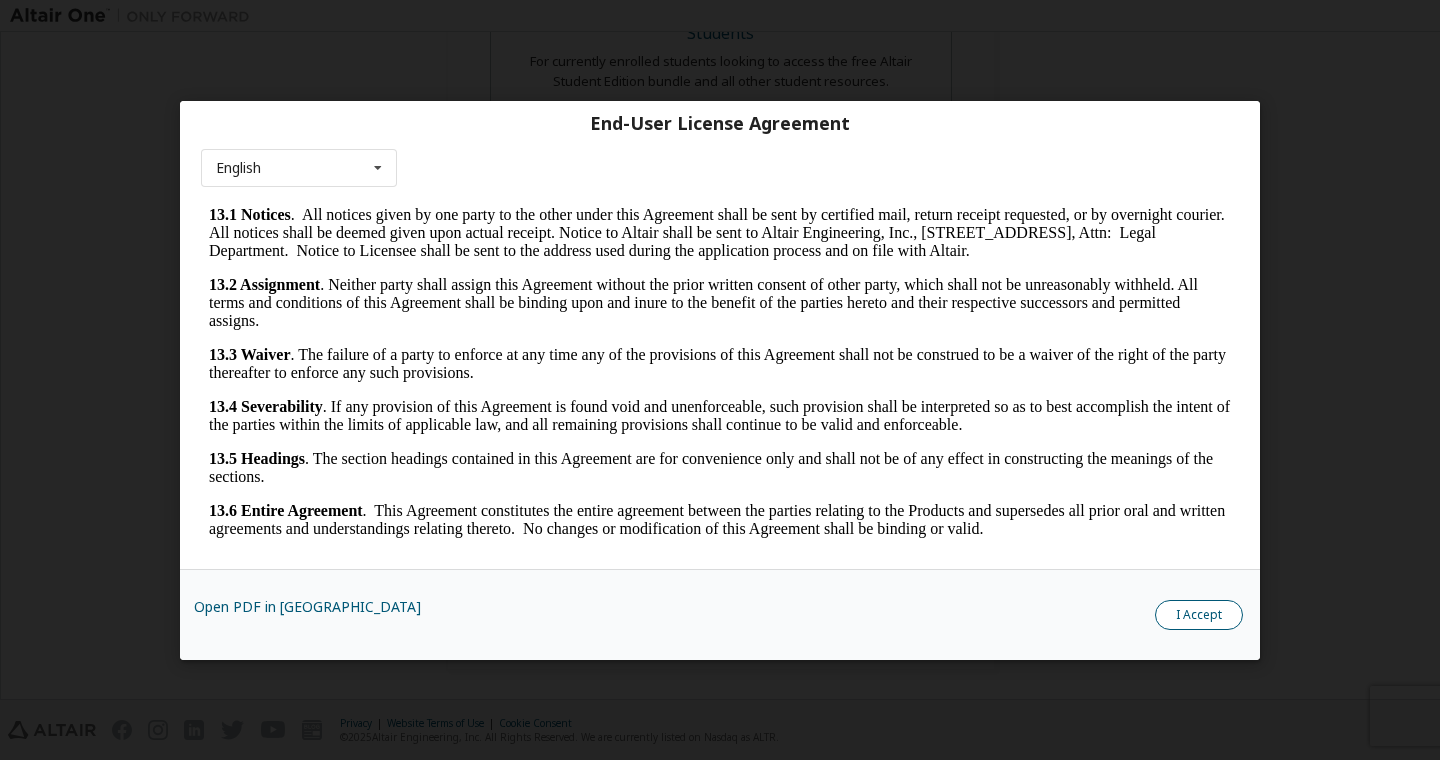 click on "I Accept" at bounding box center (1199, 615) 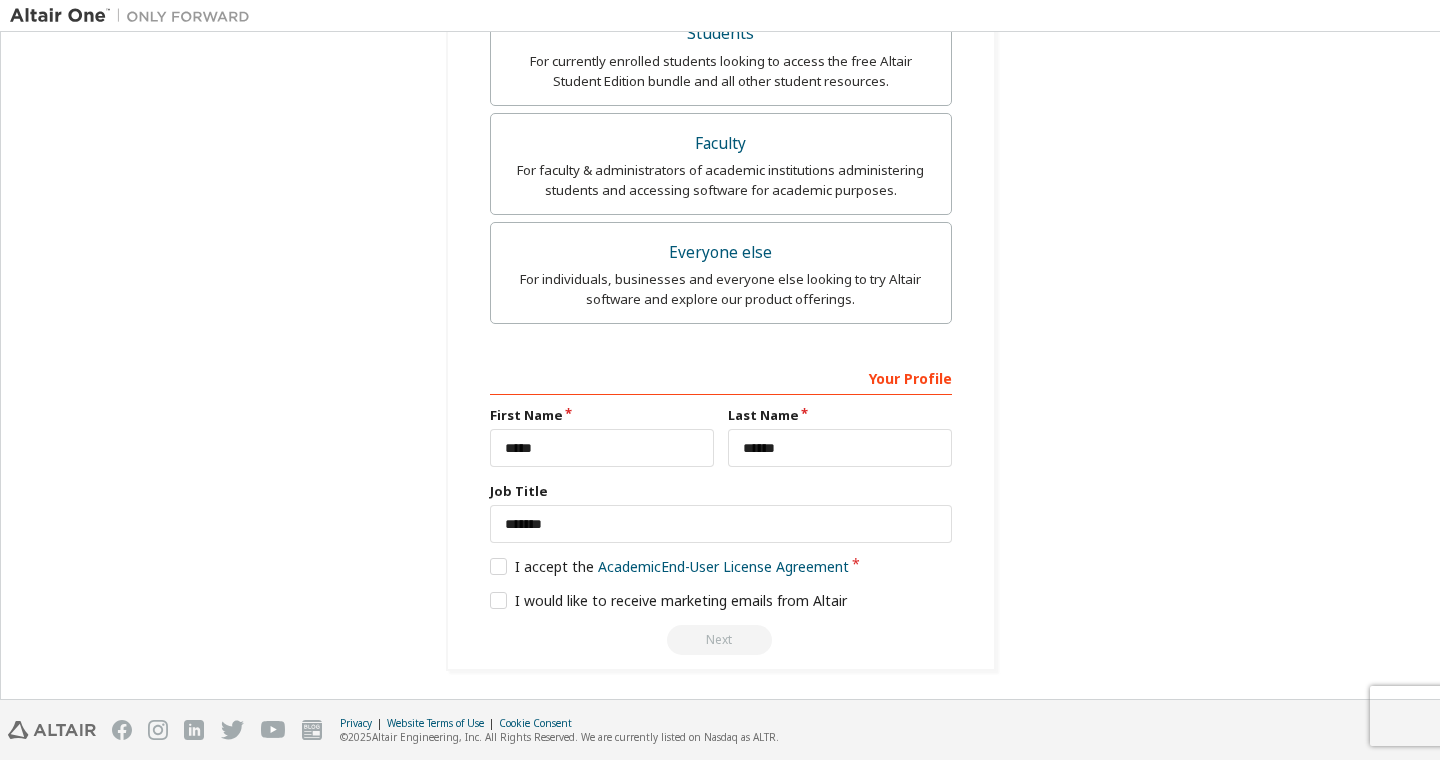 click on "Next" at bounding box center [721, 640] 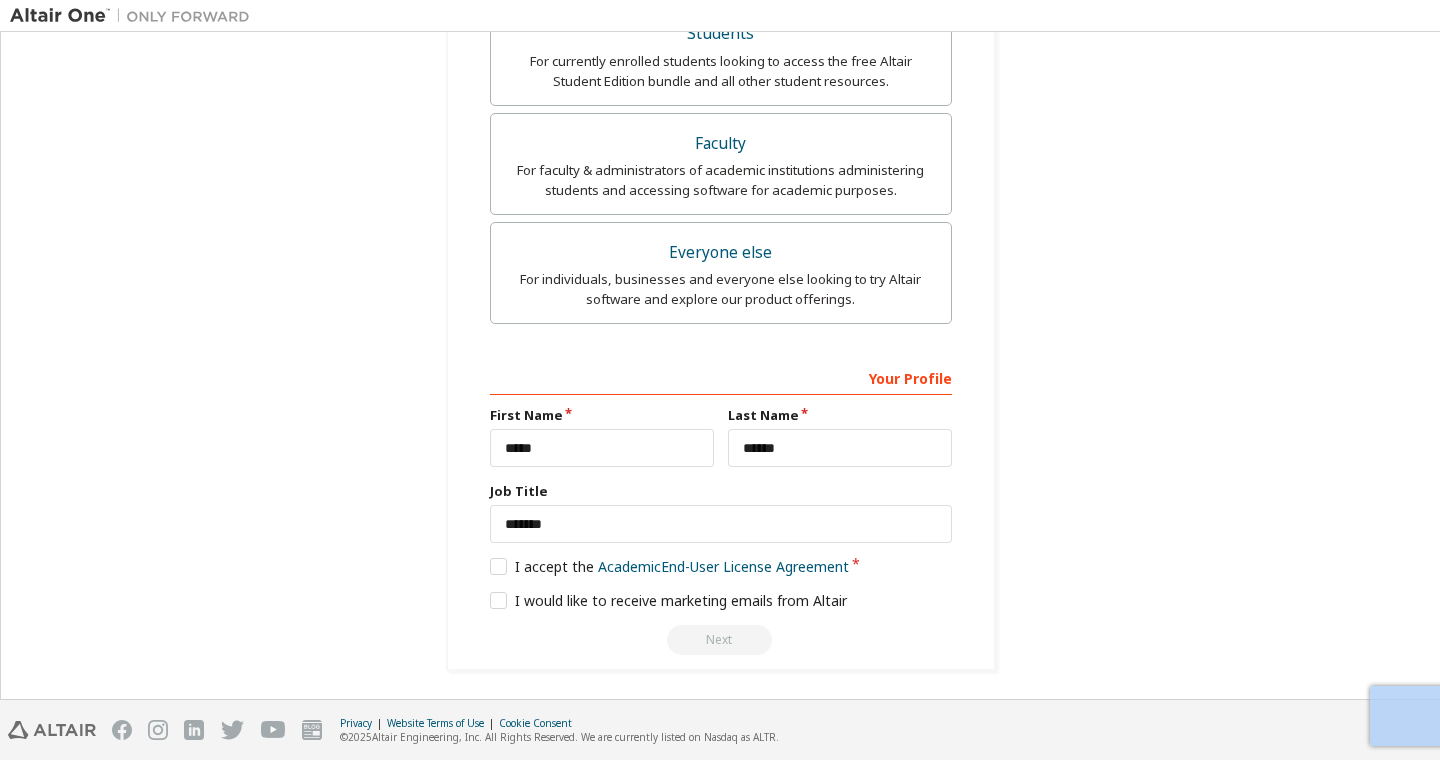 click on "Next" at bounding box center (721, 640) 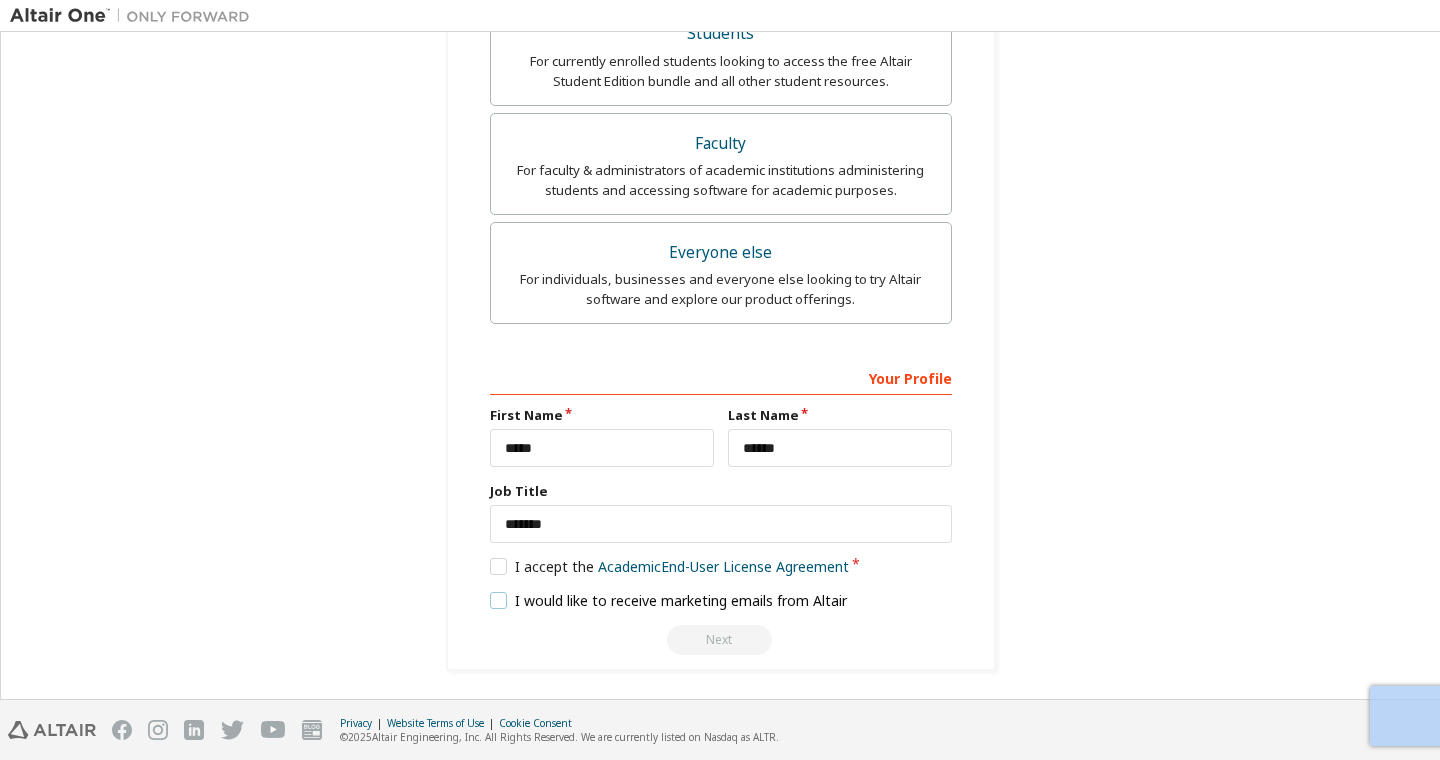click on "I would like to receive marketing emails from Altair" at bounding box center (669, 600) 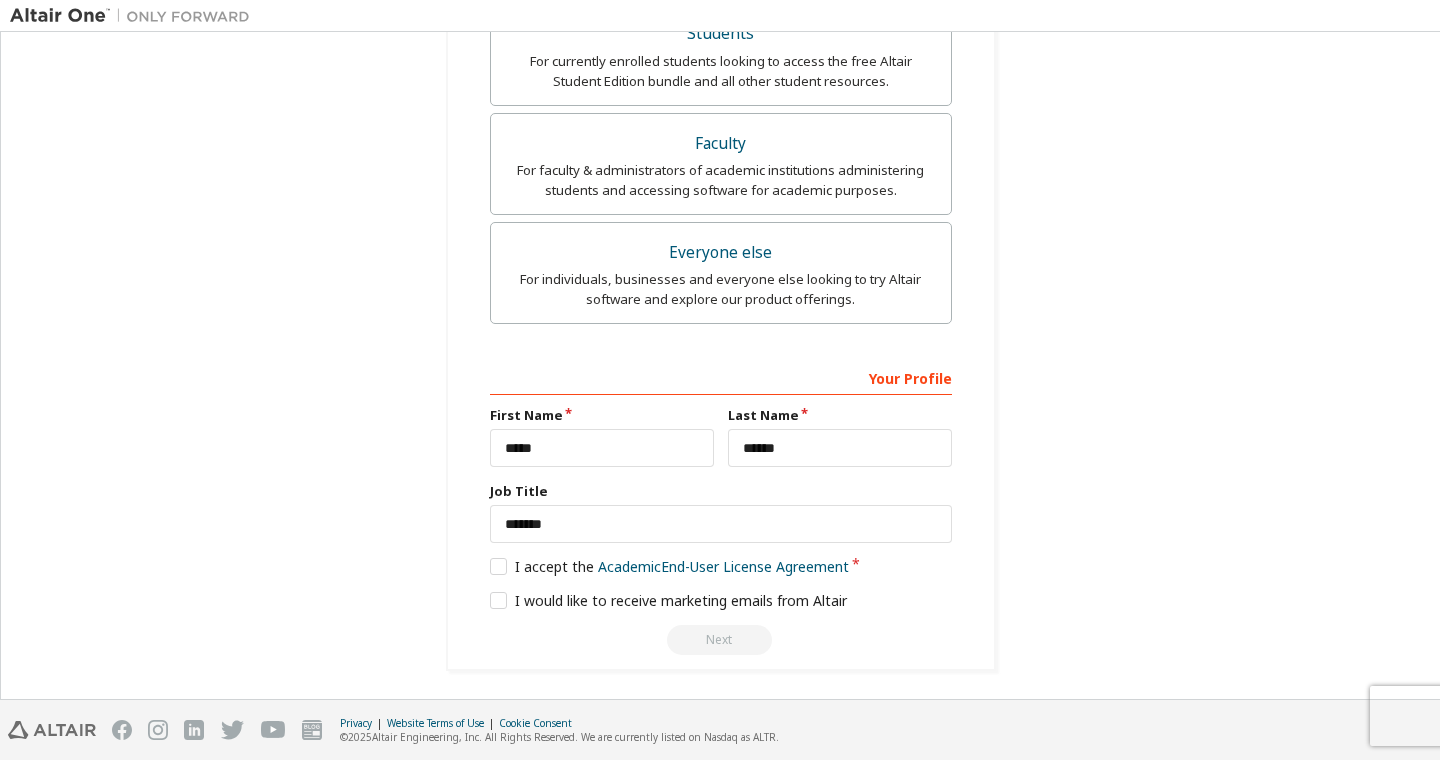 click on "Next" at bounding box center [721, 640] 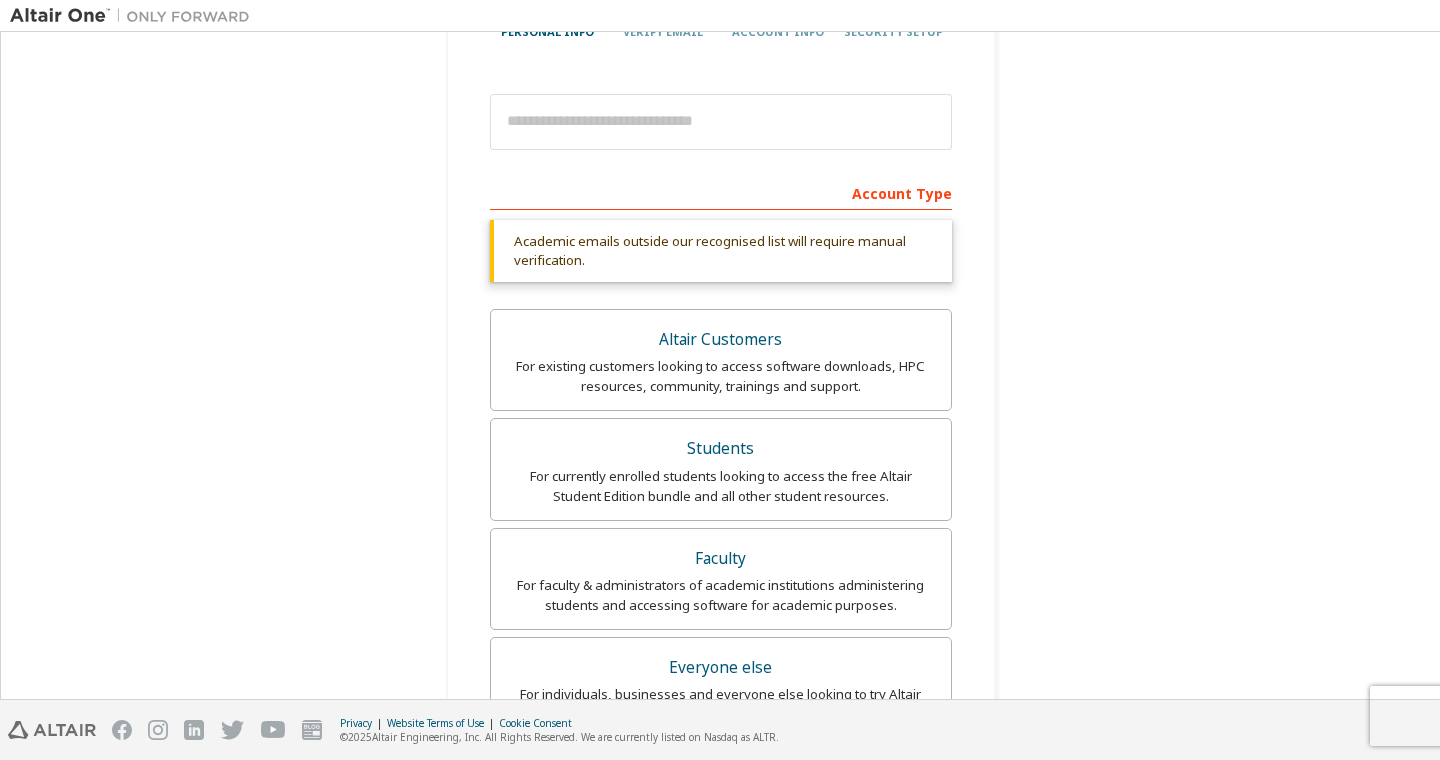 scroll, scrollTop: 0, scrollLeft: 0, axis: both 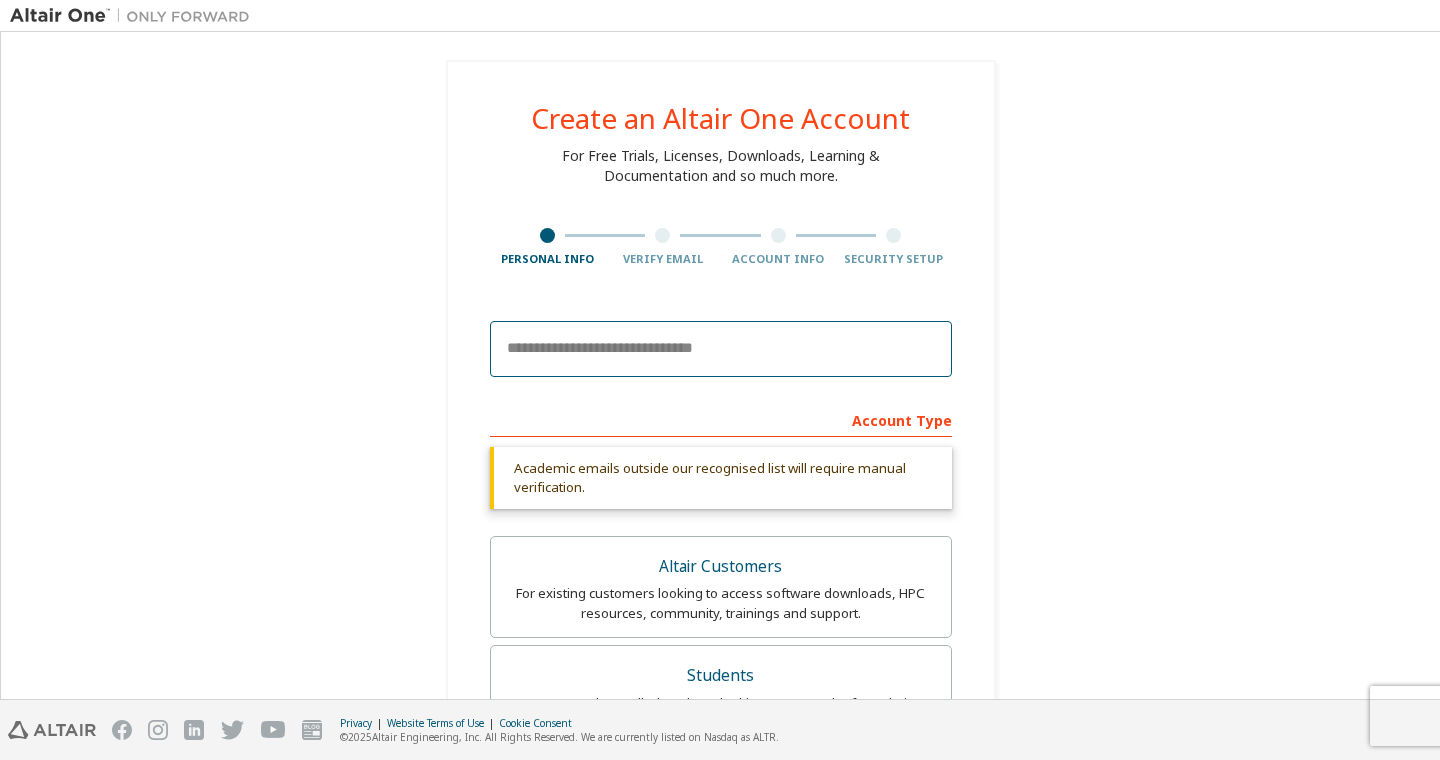 click at bounding box center (721, 349) 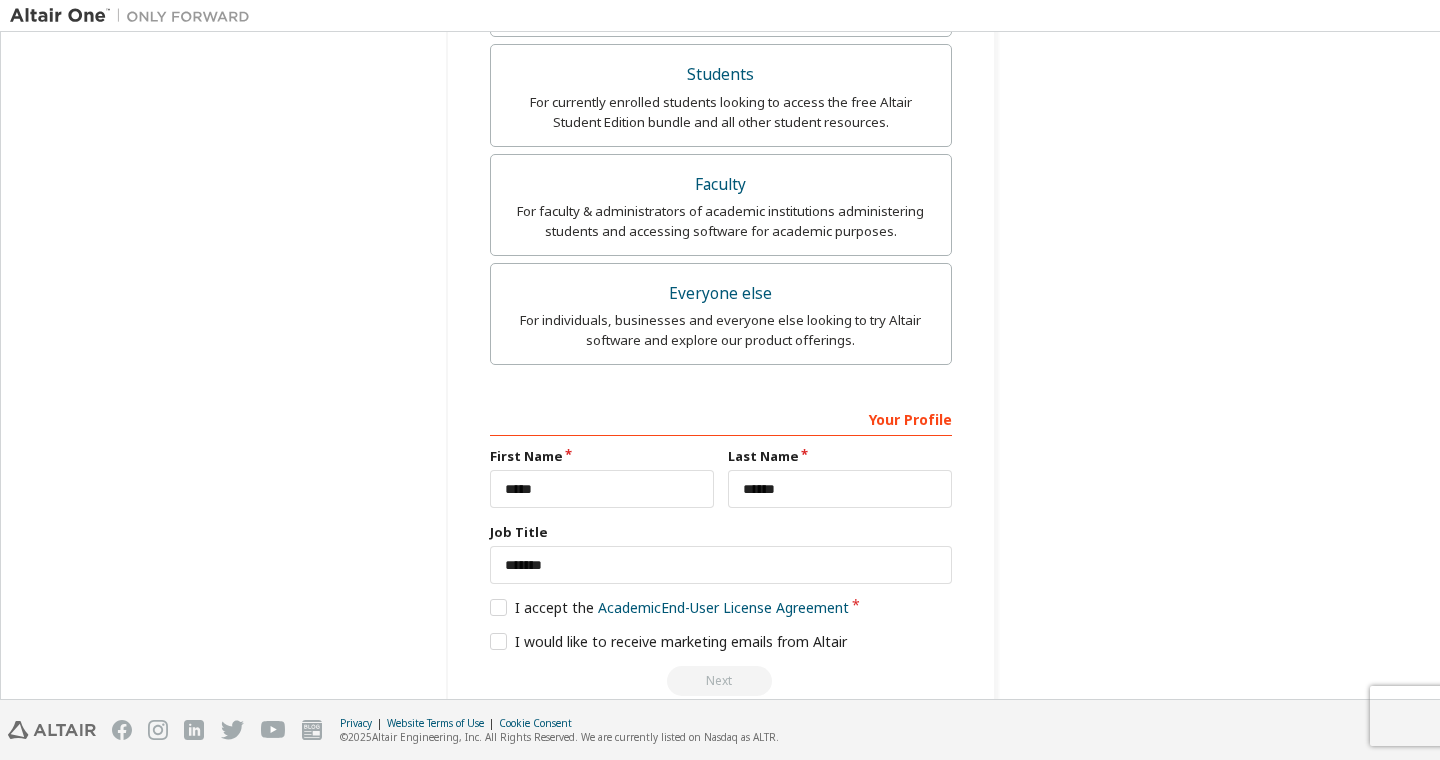 scroll, scrollTop: 642, scrollLeft: 0, axis: vertical 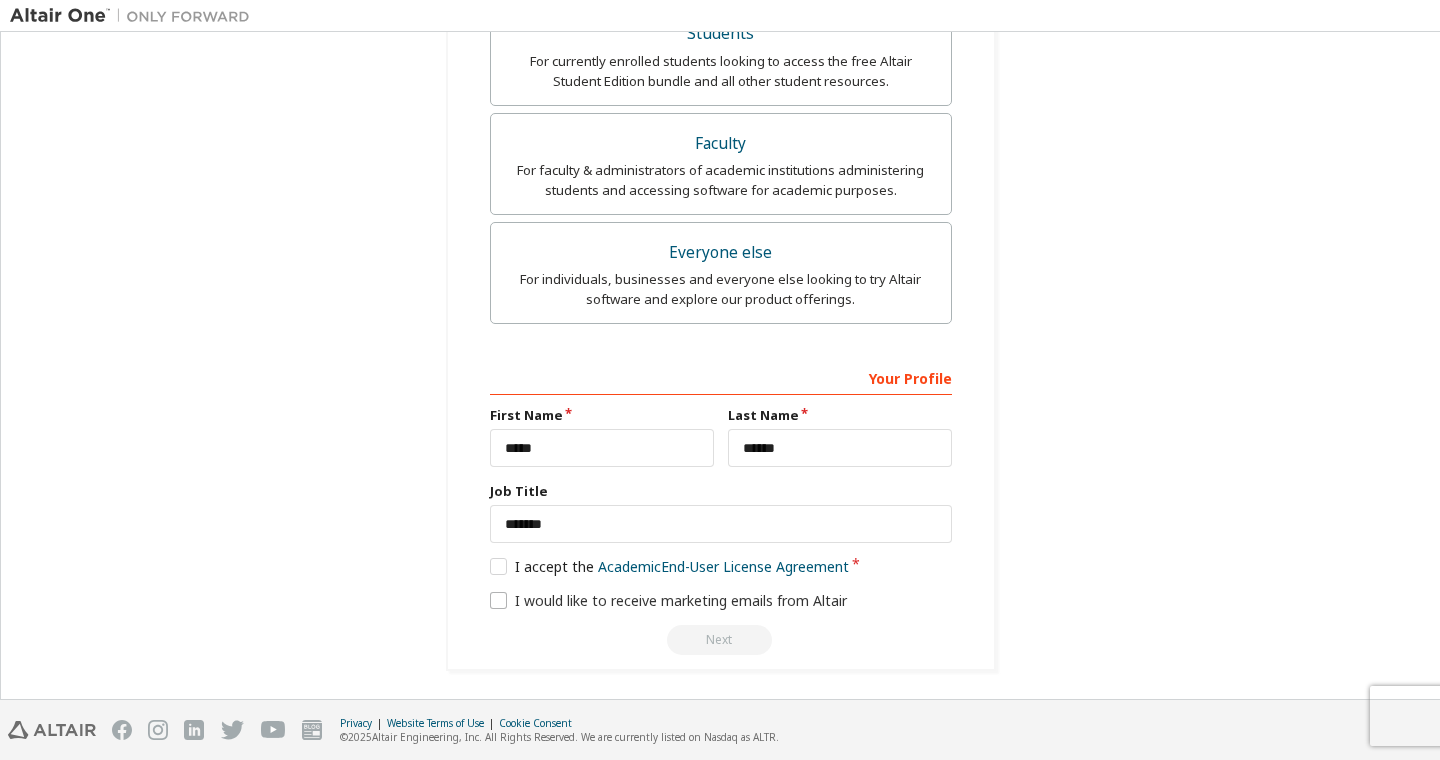type on "**********" 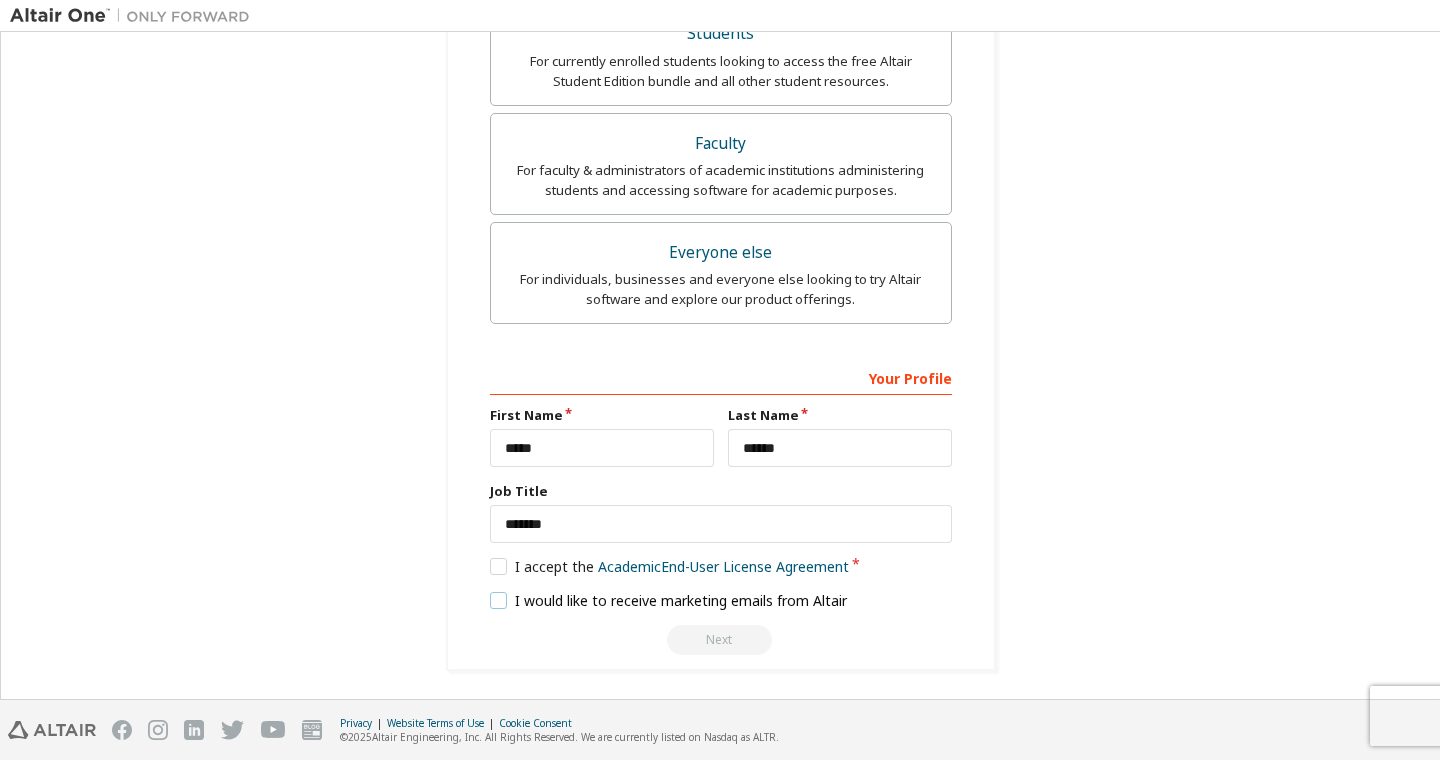 click on "I would like to receive marketing emails from Altair" at bounding box center [669, 600] 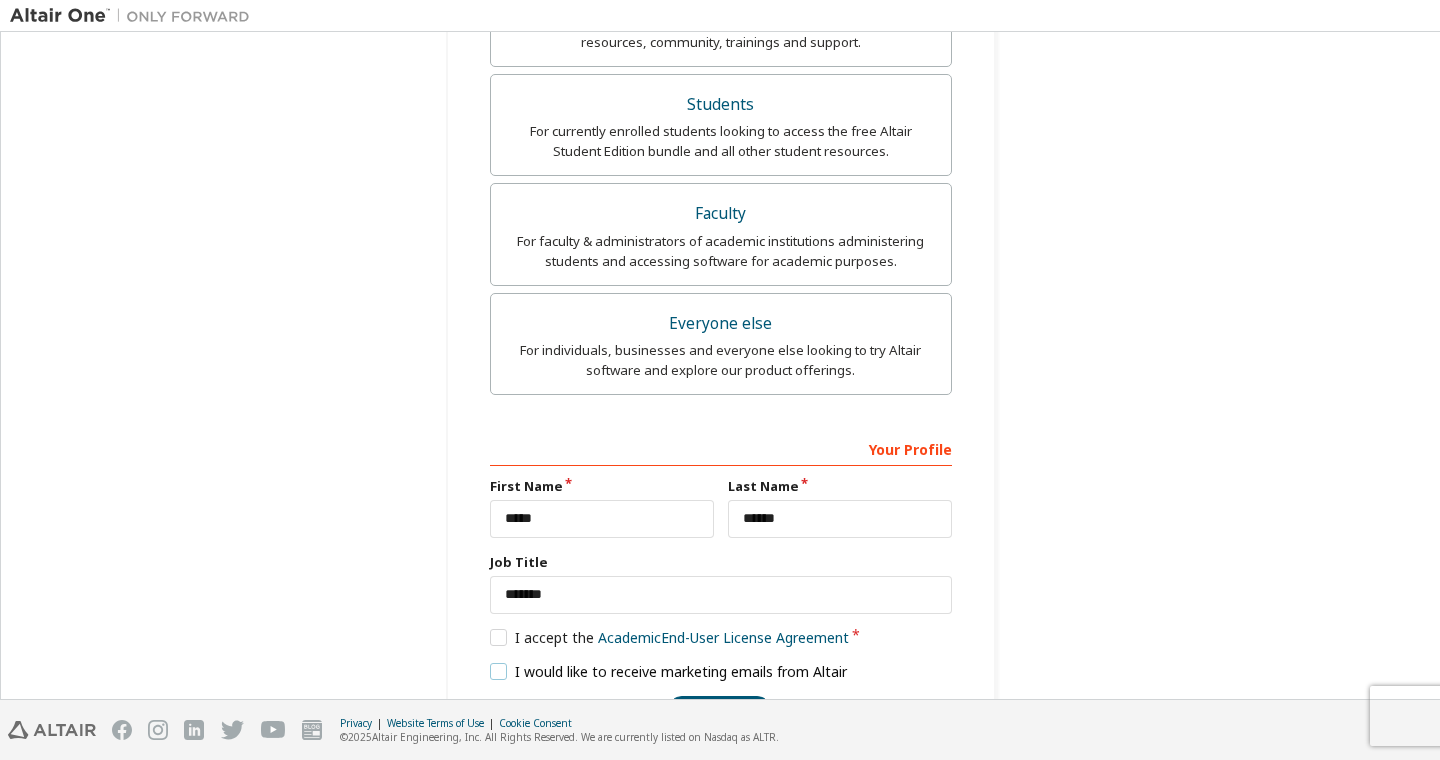 scroll, scrollTop: 567, scrollLeft: 0, axis: vertical 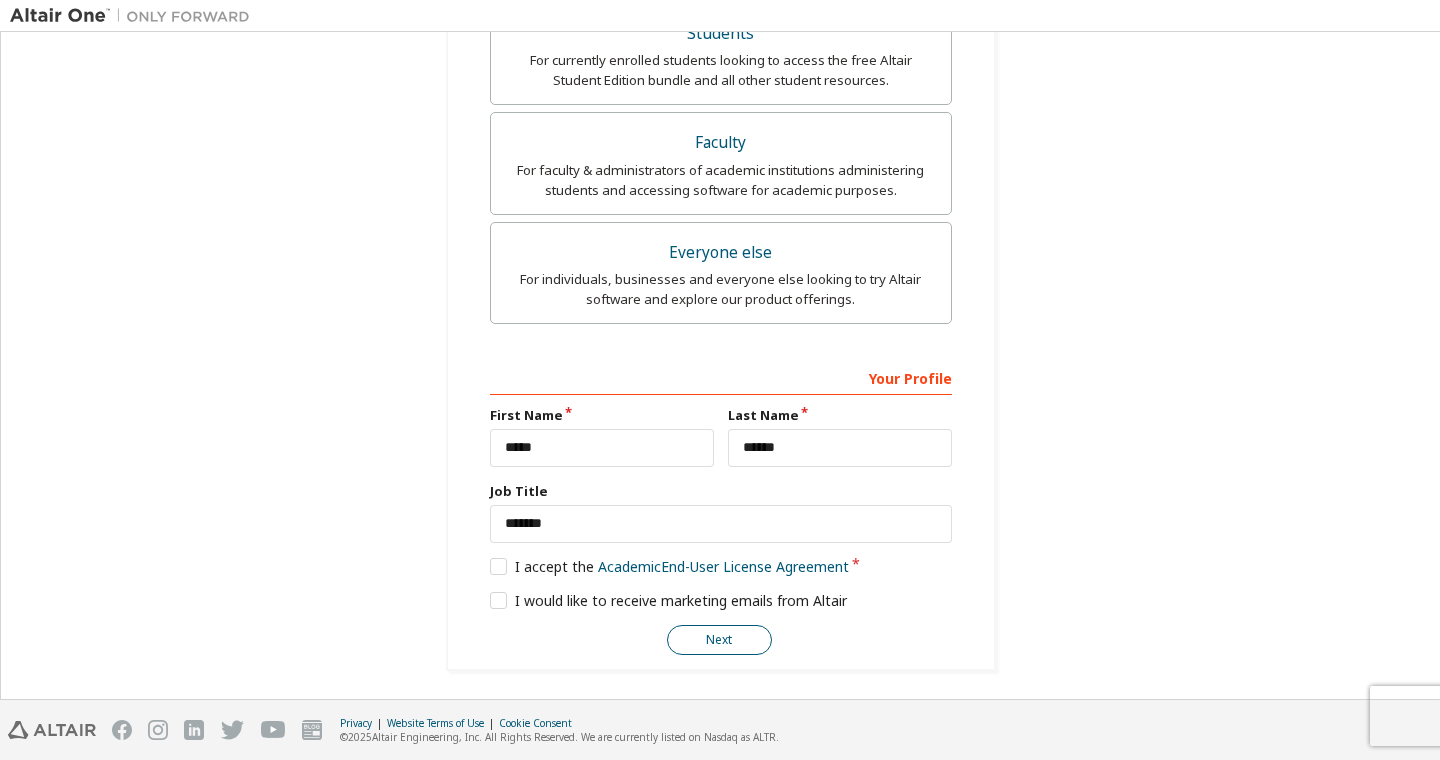 click on "Next" at bounding box center [719, 640] 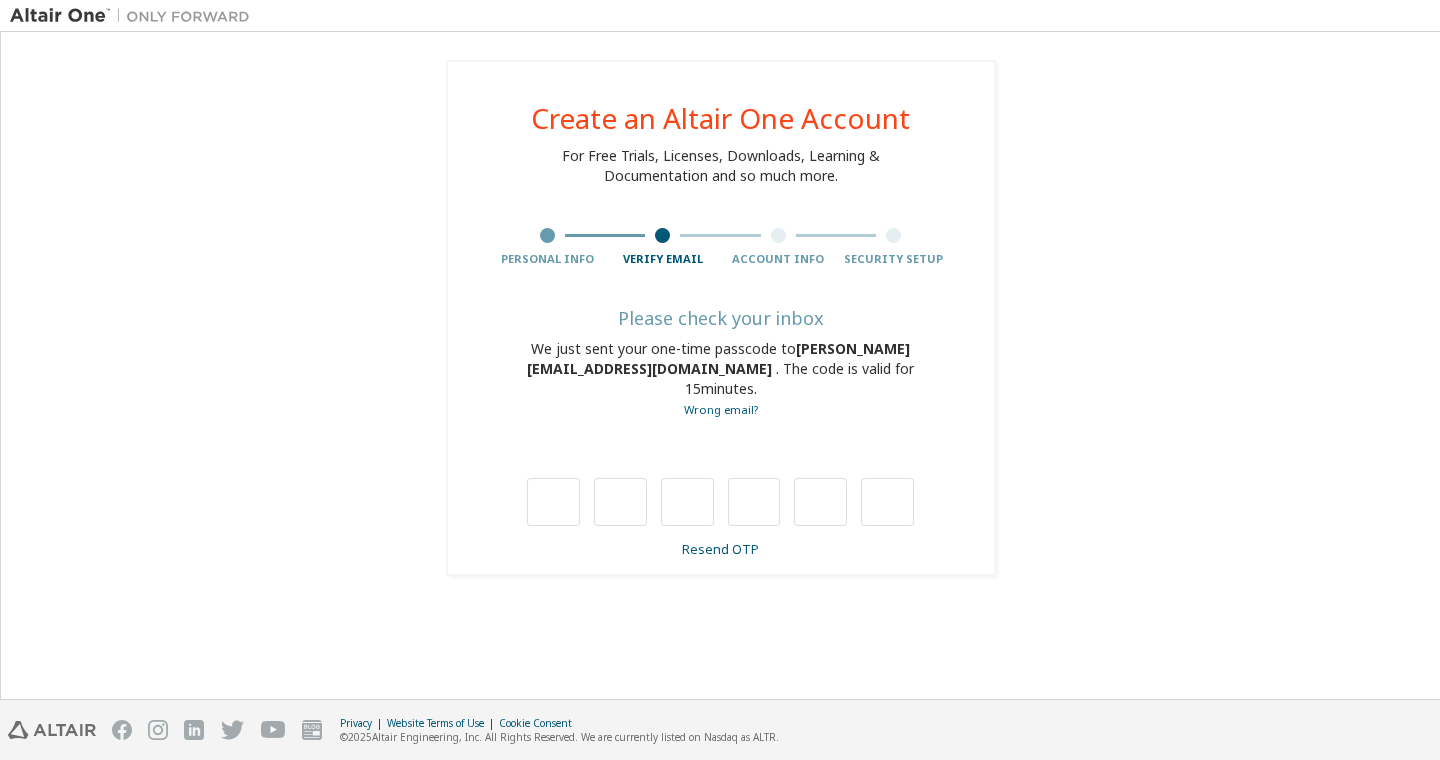 scroll, scrollTop: 0, scrollLeft: 0, axis: both 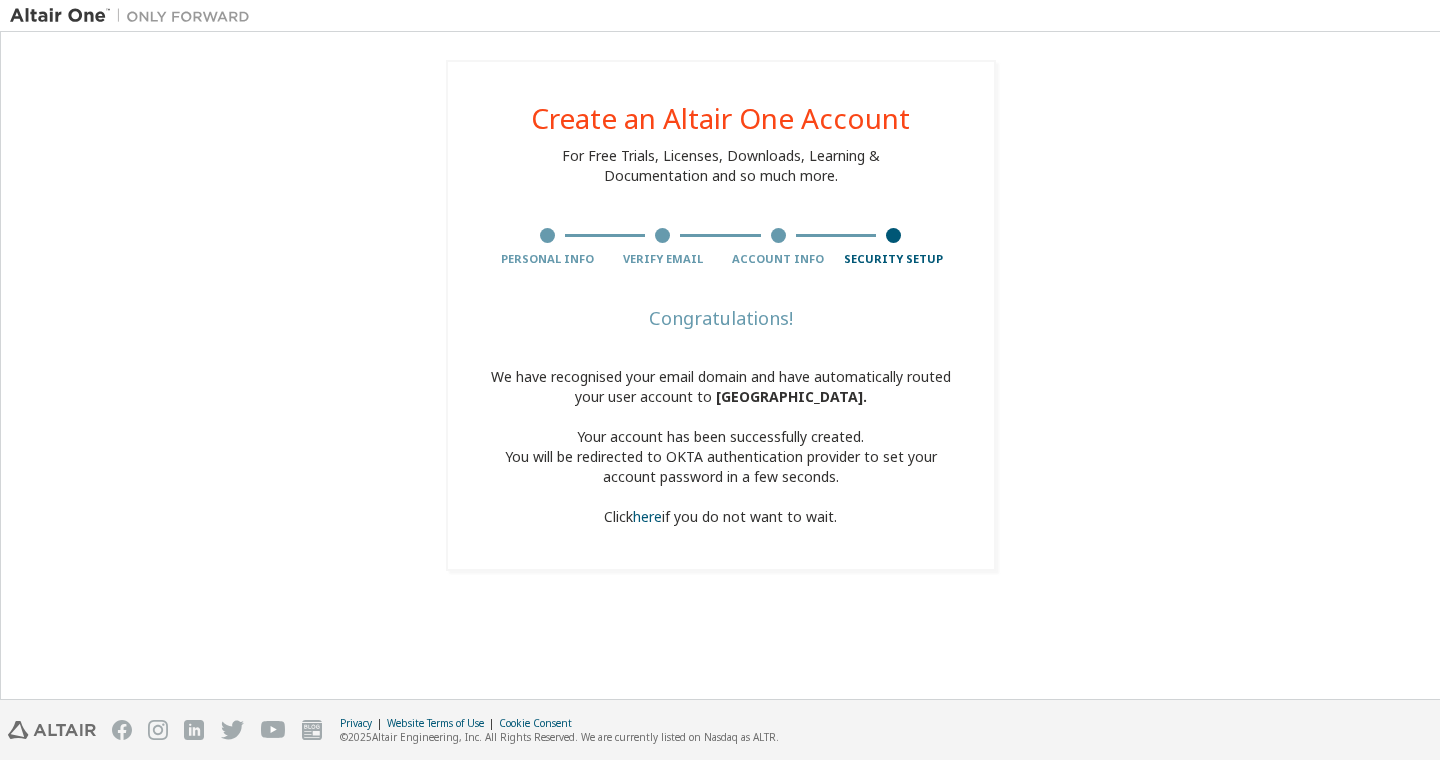 click on "We have recognised your email domain and have automatically routed your user account to   Menlo College . Your account has been successfully created. You will be redirected to OKTA authentication provider to set your account password in a few seconds. Click  here  if you do not want to wait." at bounding box center [721, 447] 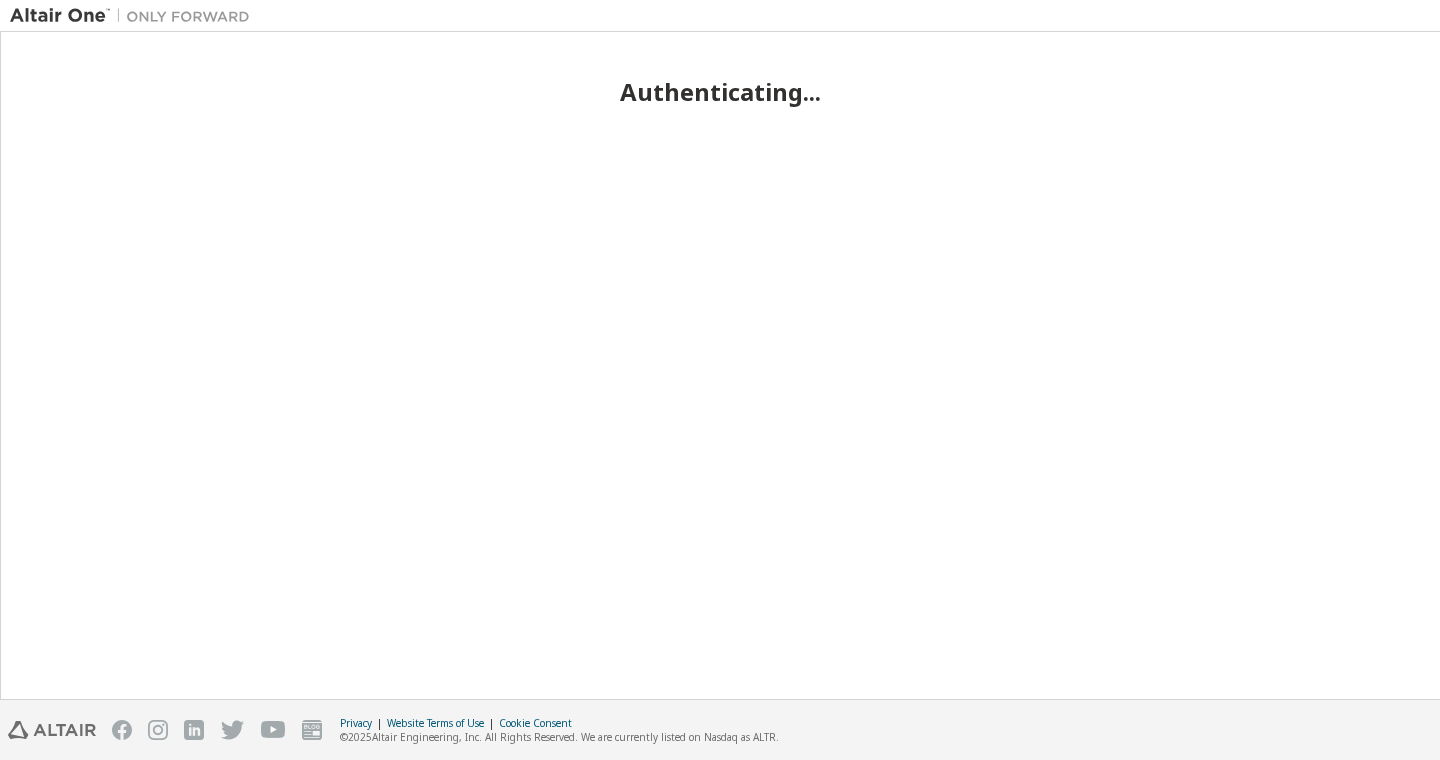 scroll, scrollTop: 0, scrollLeft: 0, axis: both 